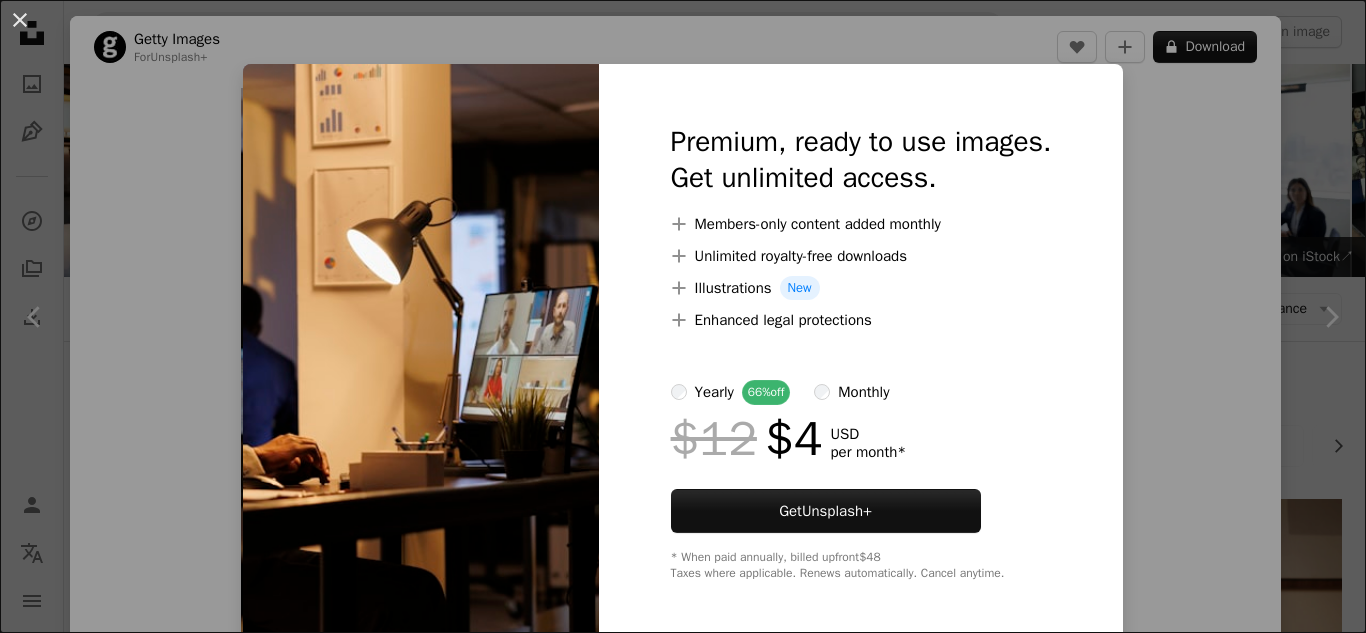 scroll, scrollTop: 11718, scrollLeft: 0, axis: vertical 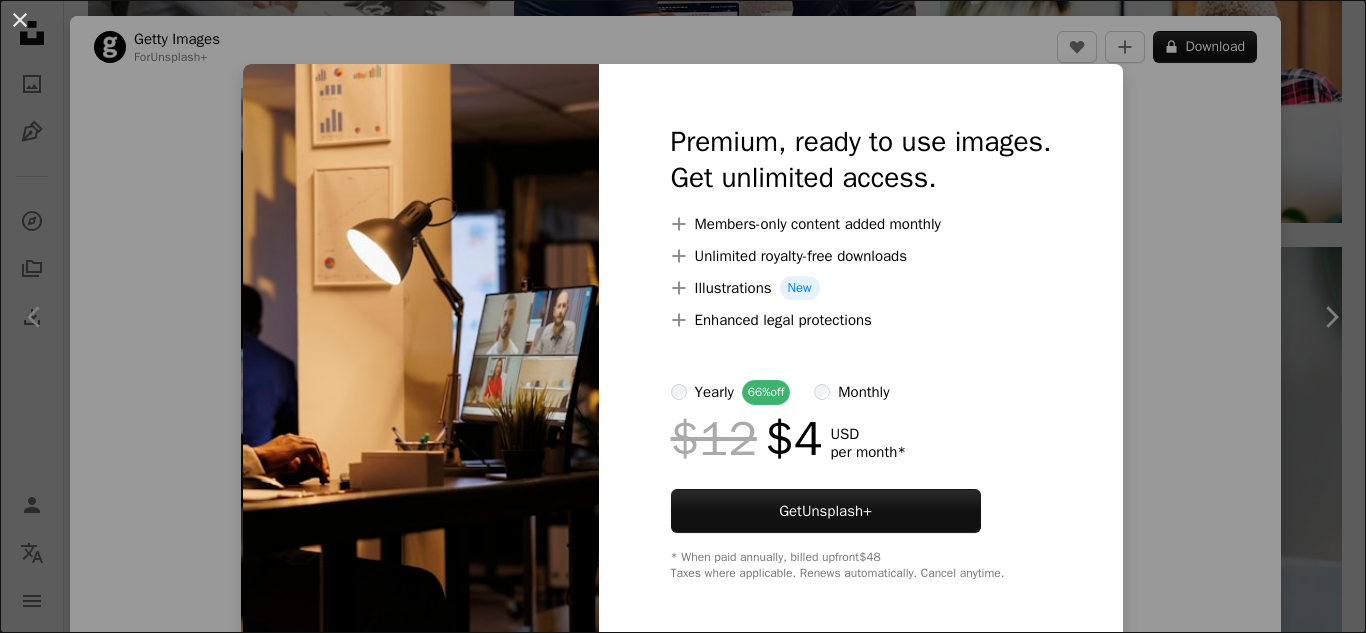 click on "An X shape Premium, ready to use images. Get unlimited access. A plus sign Members-only content added monthly A plus sign Unlimited royalty-free downloads A plus sign Illustrations  New A plus sign Enhanced legal protections yearly 66%  off monthly $12   $4 USD per month * Get  Unsplash+ * When paid annually, billed upfront  $48 Taxes where applicable. Renews automatically. Cancel anytime." at bounding box center [683, 316] 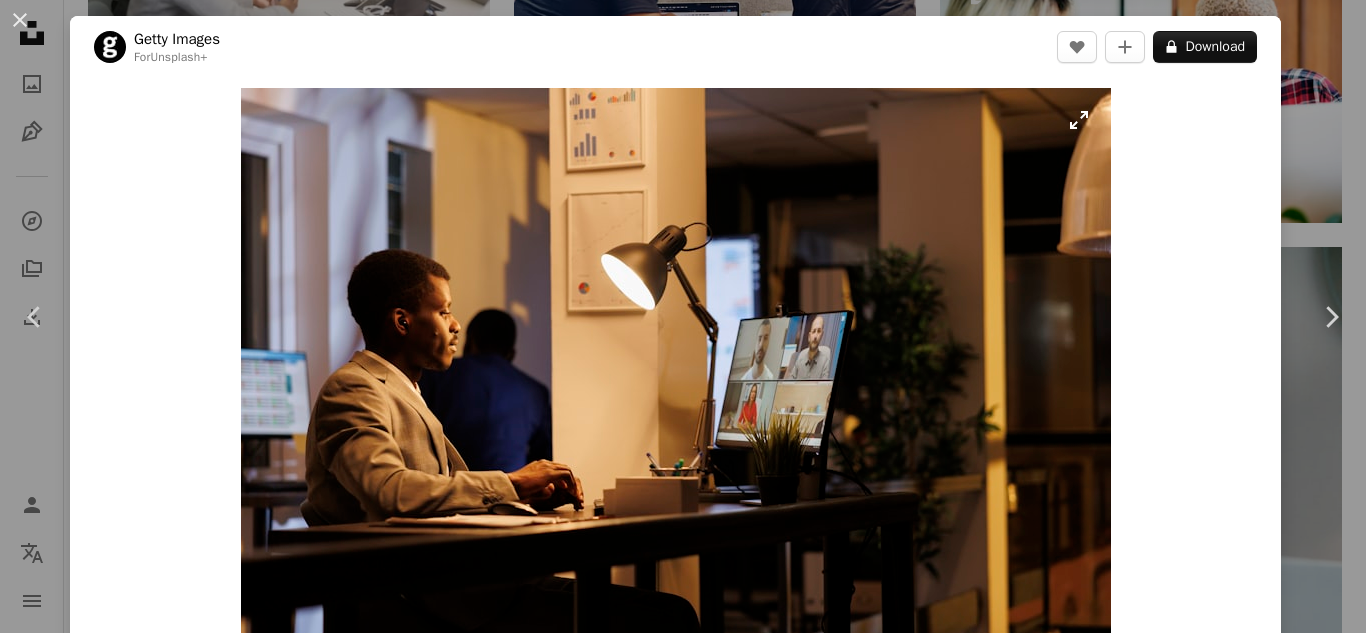 click at bounding box center (676, 378) 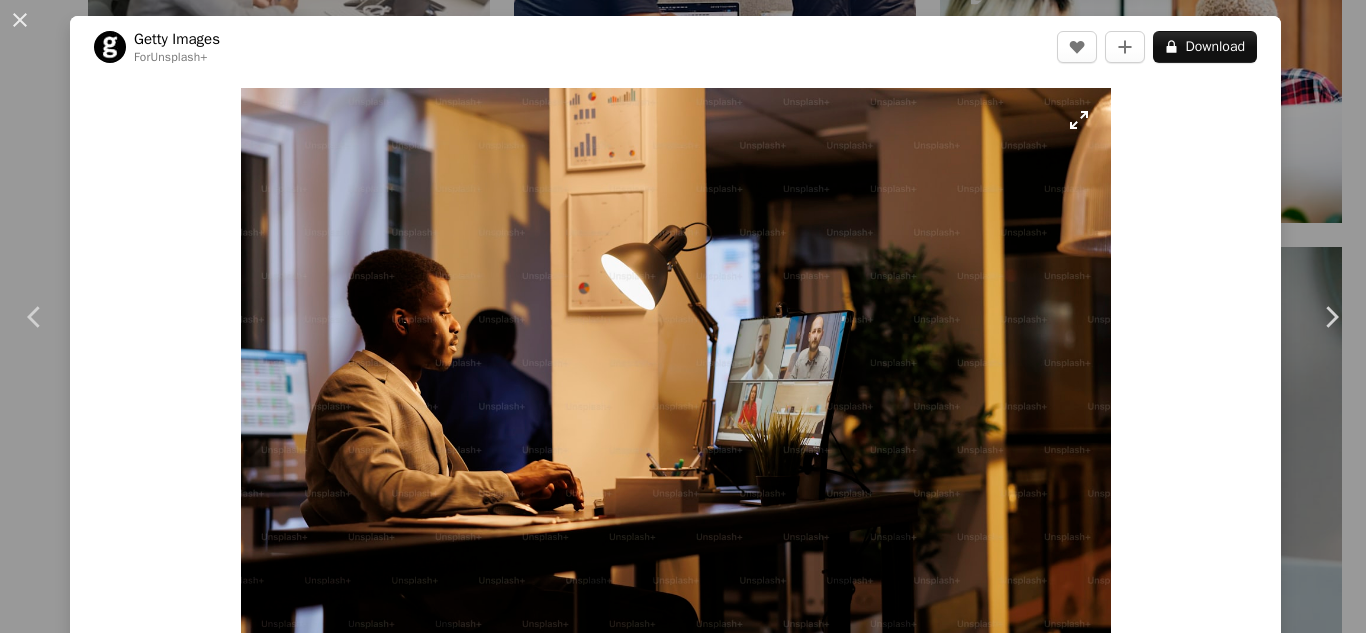 scroll, scrollTop: 130, scrollLeft: 0, axis: vertical 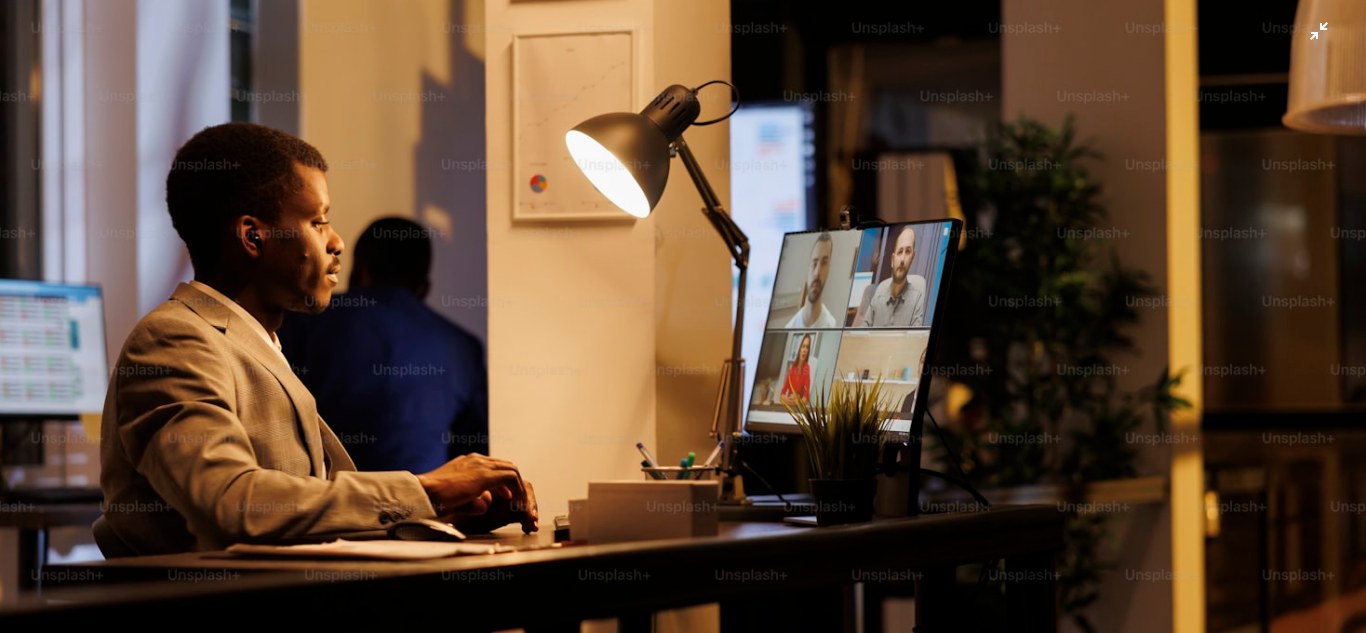 click at bounding box center (683, 325) 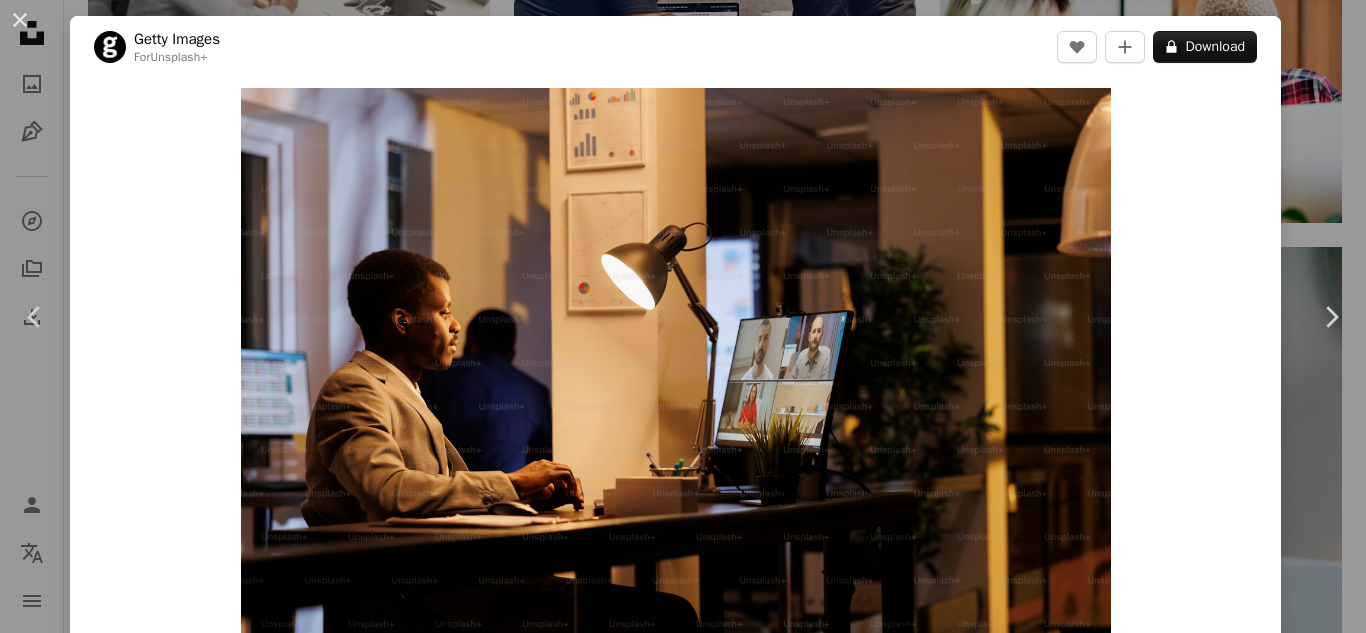 scroll, scrollTop: 35, scrollLeft: 0, axis: vertical 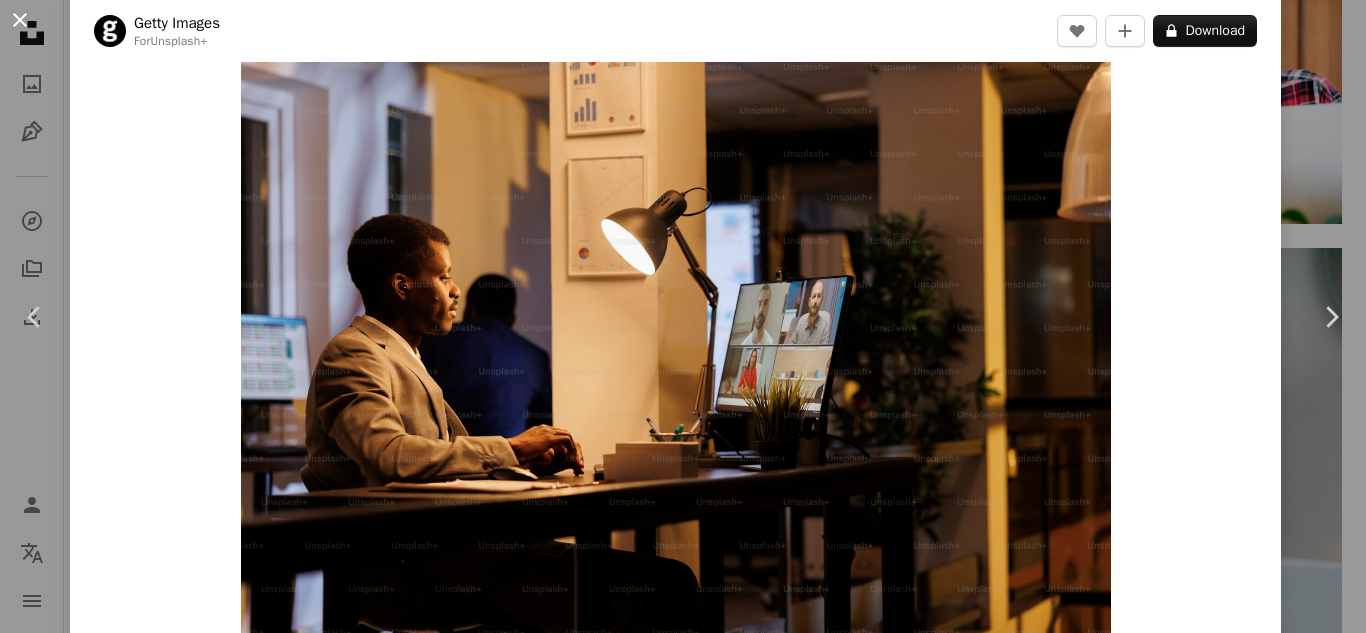 click on "An X shape" at bounding box center (20, 20) 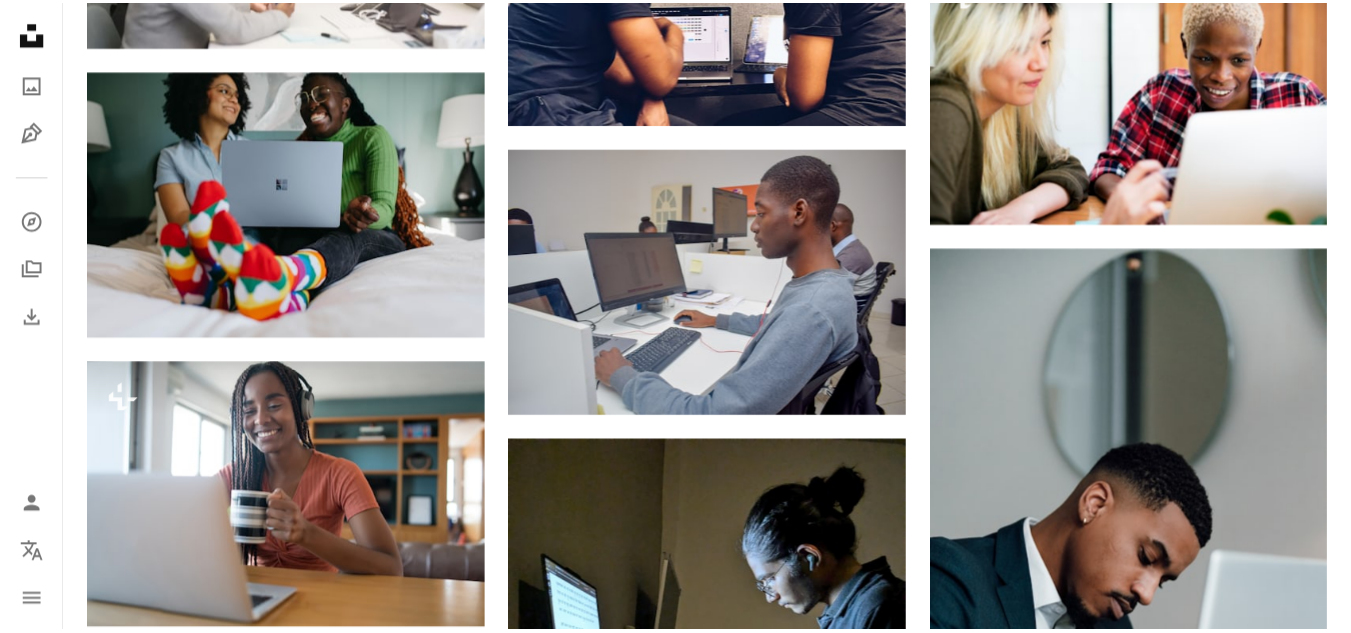 scroll, scrollTop: 11718, scrollLeft: 0, axis: vertical 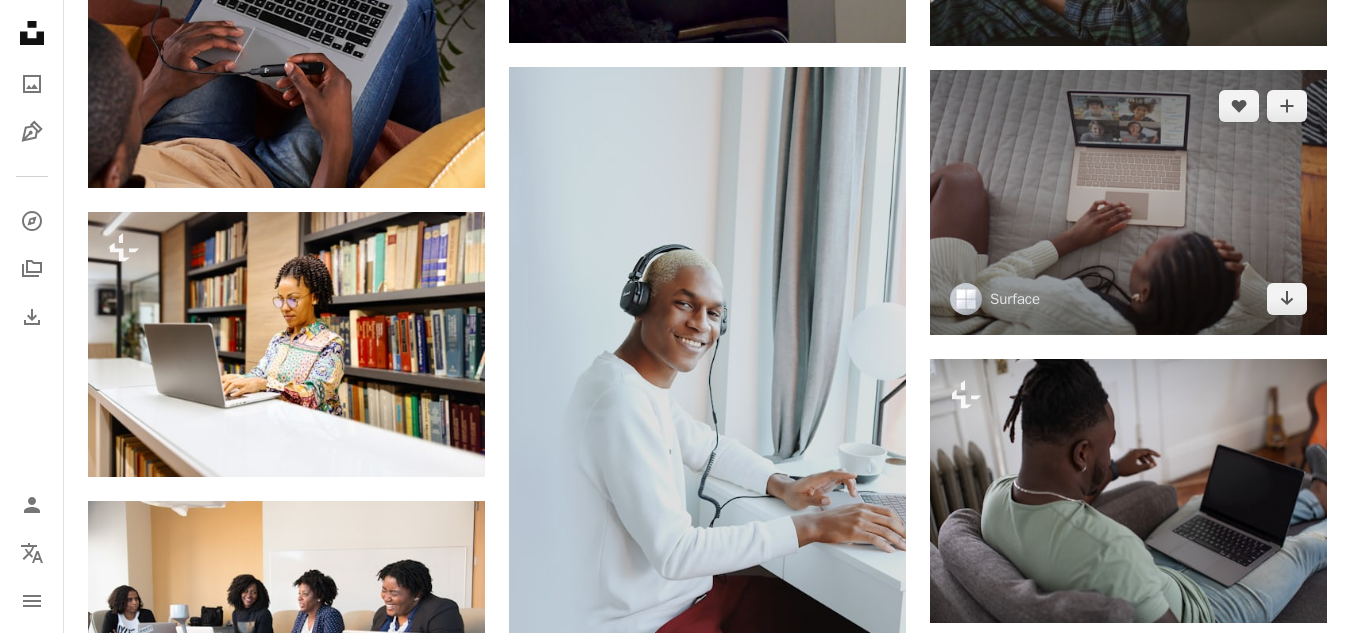 click at bounding box center (1128, 202) 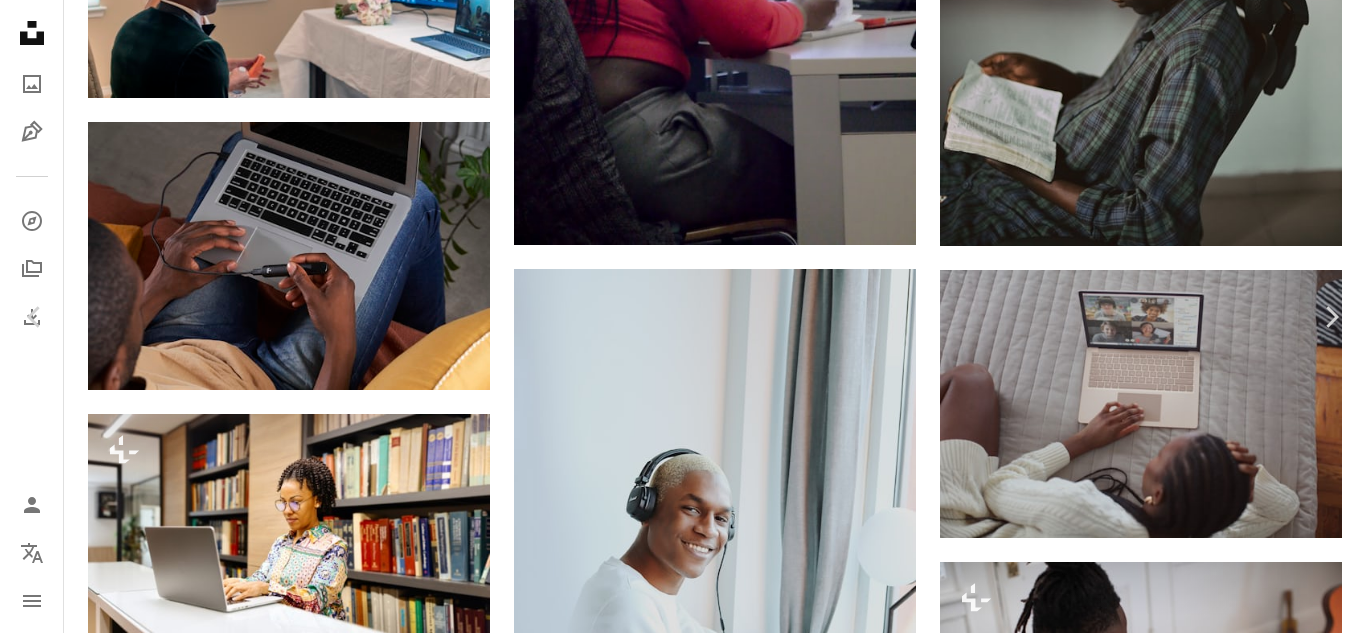 click on "Download free" at bounding box center [1167, 4790] 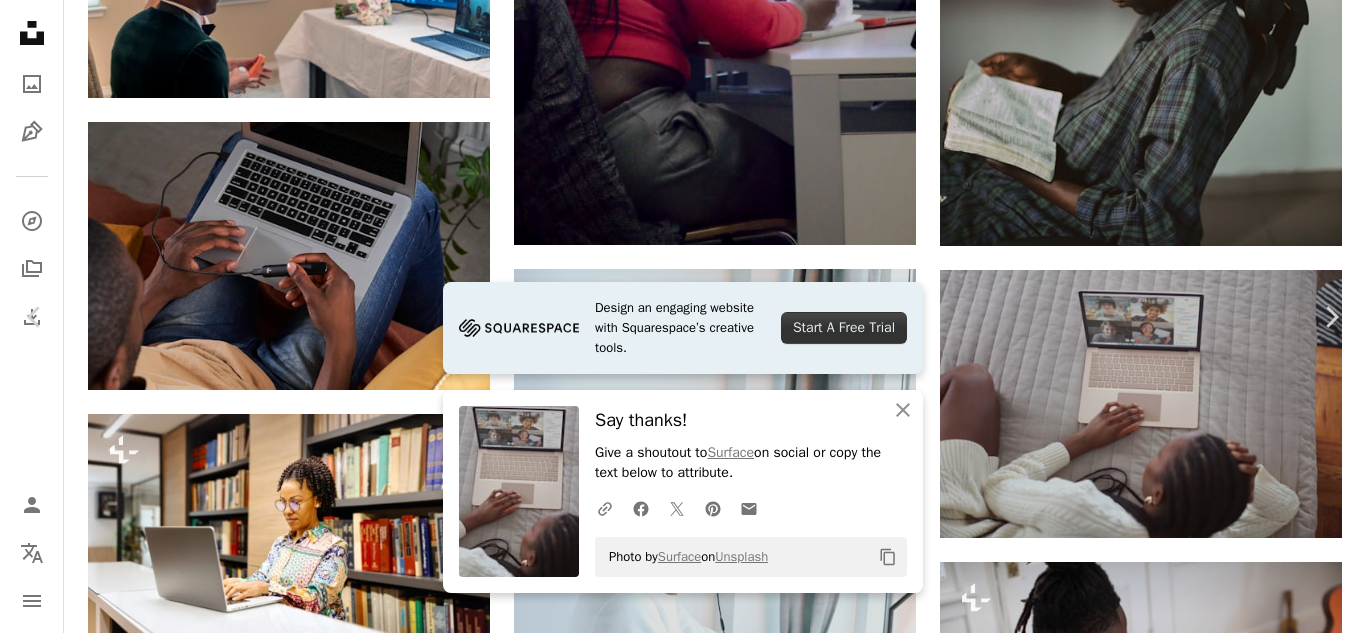 click on "An X shape" at bounding box center [20, 20] 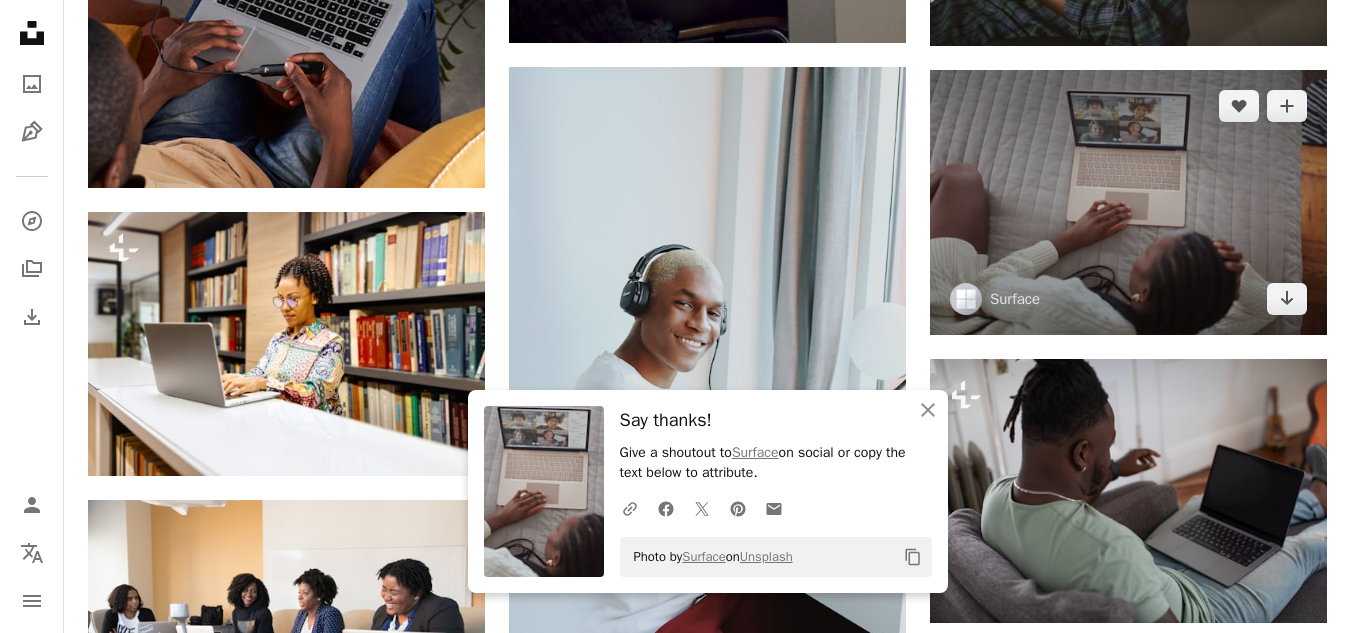 click at bounding box center (1128, 202) 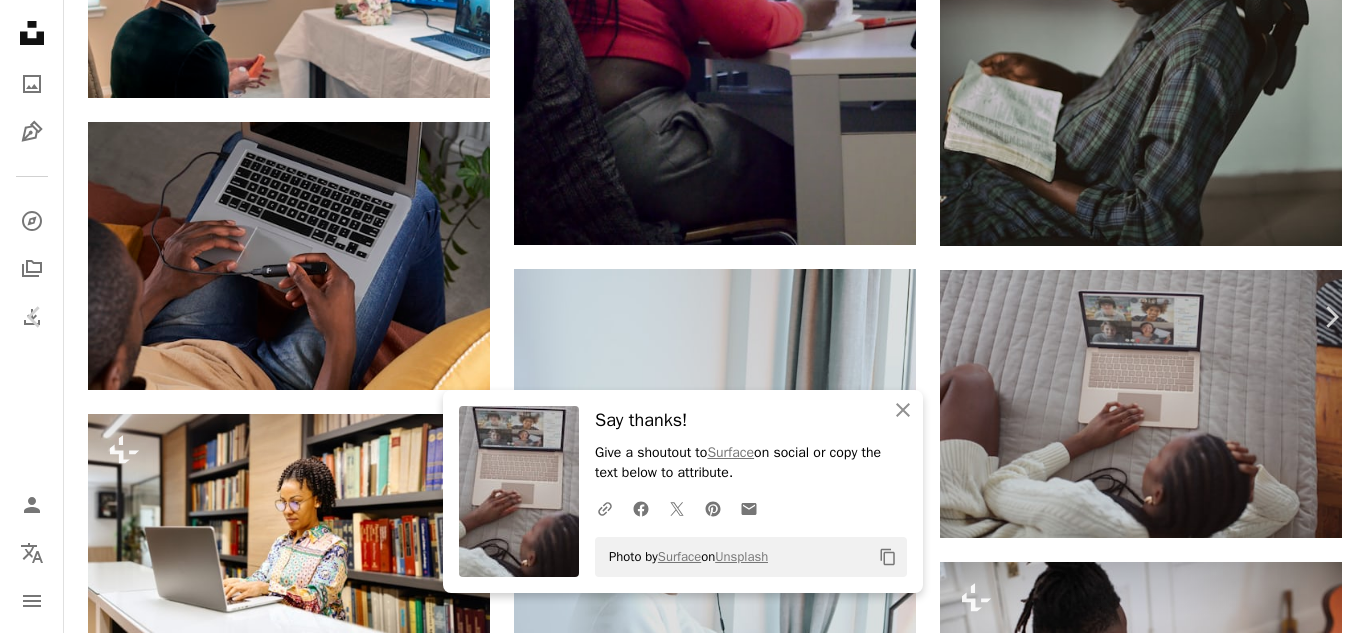 scroll, scrollTop: 1302, scrollLeft: 0, axis: vertical 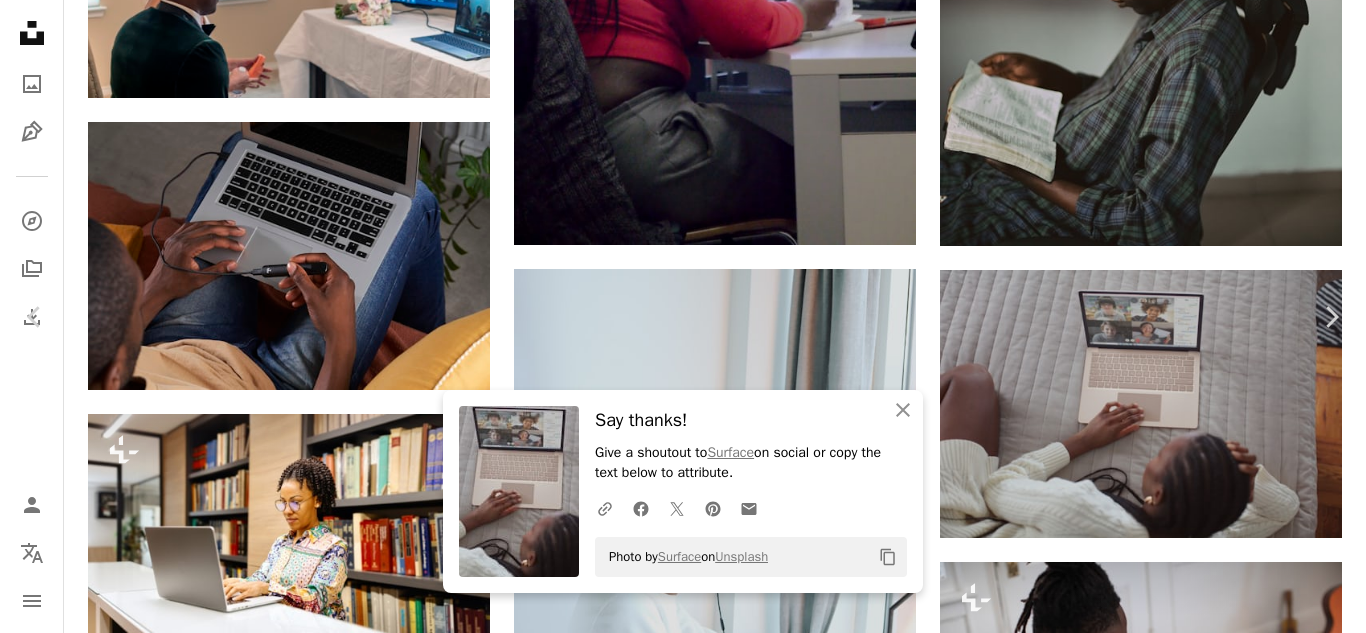 click at bounding box center (1071, 4913) 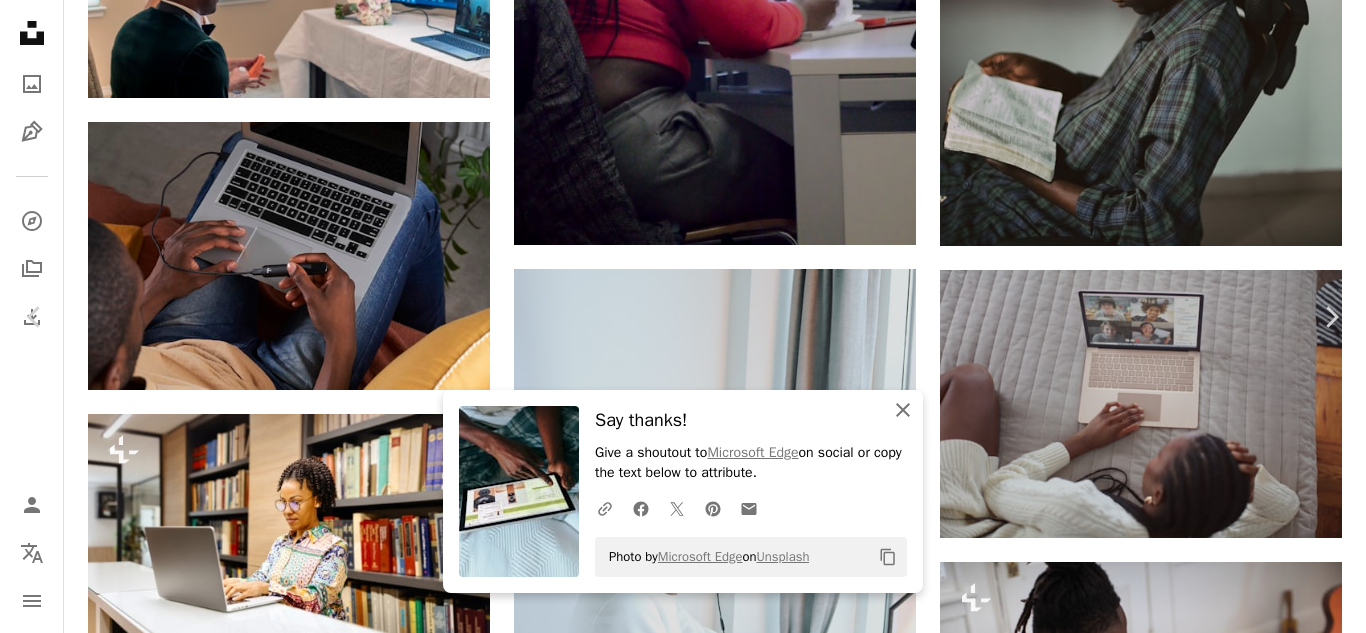 click on "An X shape" 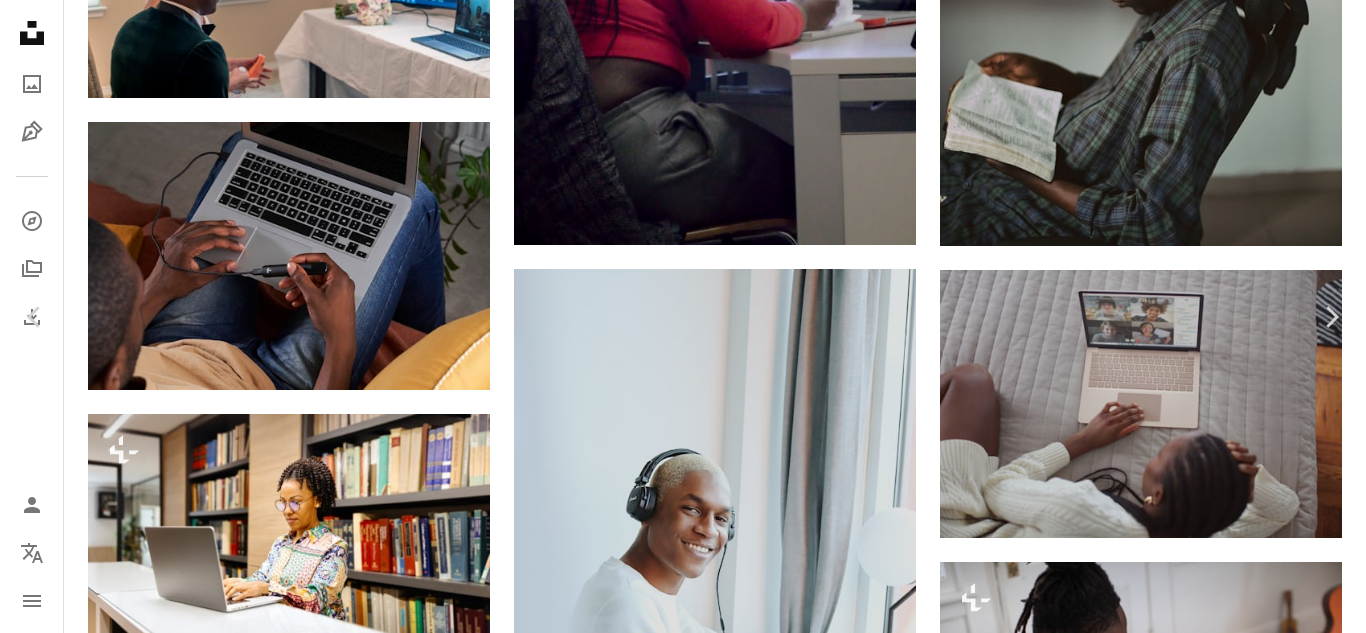 scroll, scrollTop: 17, scrollLeft: 0, axis: vertical 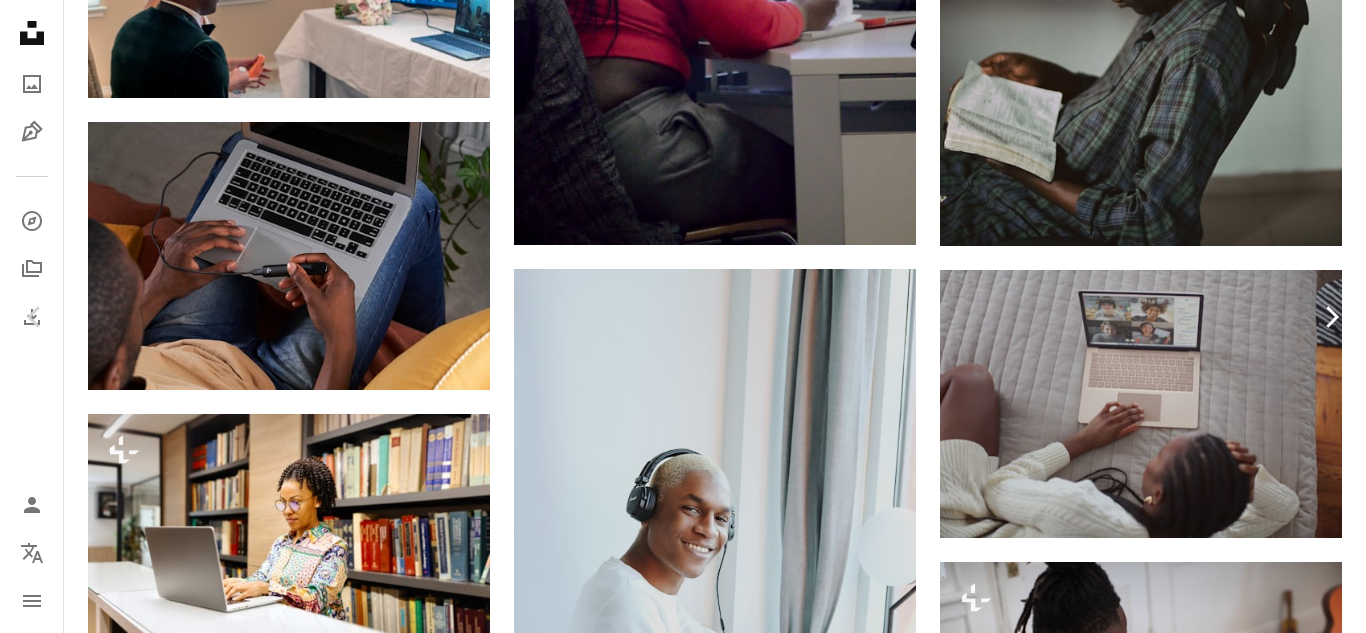 click on "Chevron right" at bounding box center (1331, 317) 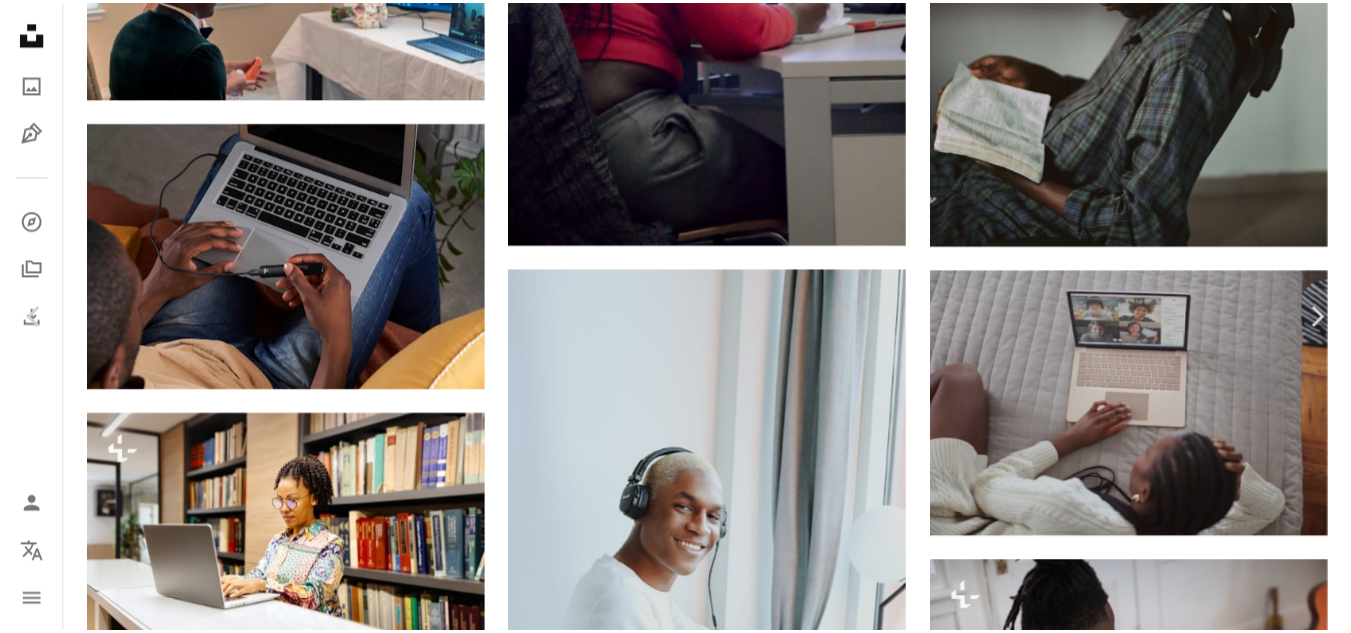 scroll, scrollTop: 0, scrollLeft: 0, axis: both 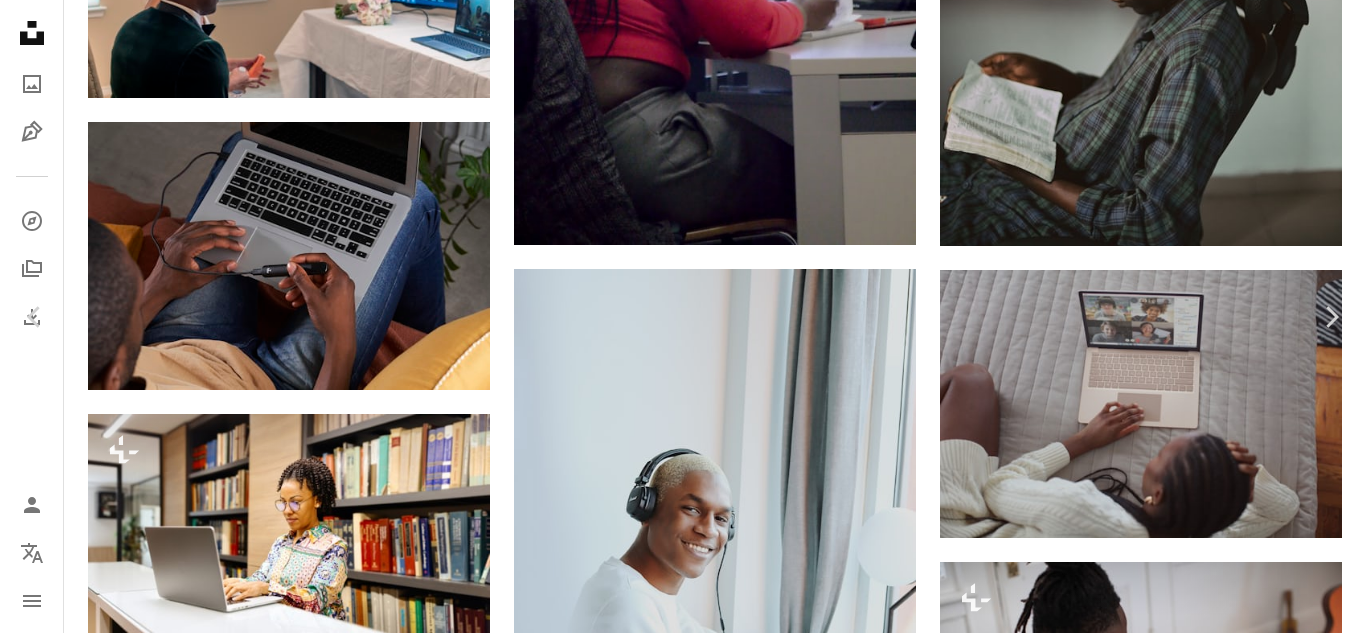 click on "An X shape Chevron left Chevron right [BRAND] For  Unsplash+ A heart A plus sign A lock Download Zoom in A forward-right arrow Share More Actions Calendar outlined Published on  [MONTH] [DAY], [YEAR] Safety Licensed under the  Unsplash+ License computer laptop adult adults only bedroom internet typing young women computer network one woman only one person using computer color image domestic room ethnicity addict computer equipment portable information device remote location Backgrounds Related images Plus sign for Unsplash+ A heart A plus sign [BRAND] For  Unsplash+ A lock Download Plus sign for Unsplash+ A heart A plus sign [BRAND] For  Unsplash+ A lock Download Plus sign for Unsplash+ A heart A plus sign [BRAND] For  Unsplash+ A lock Download Plus sign for Unsplash+ A heart A plus sign [BRAND] For  Unsplash+ A lock Download Plus sign for Unsplash+ A heart A plus sign [BRAND] For  Unsplash+ For" at bounding box center (683, 5059) 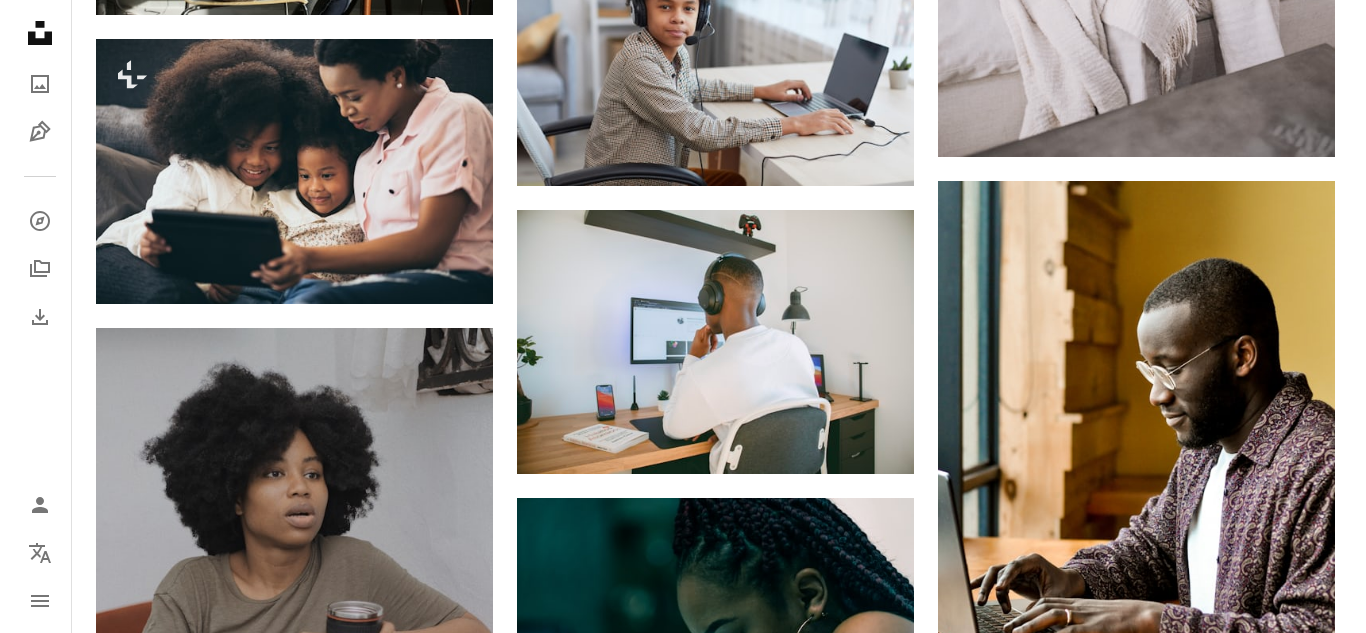 scroll, scrollTop: 20917, scrollLeft: 0, axis: vertical 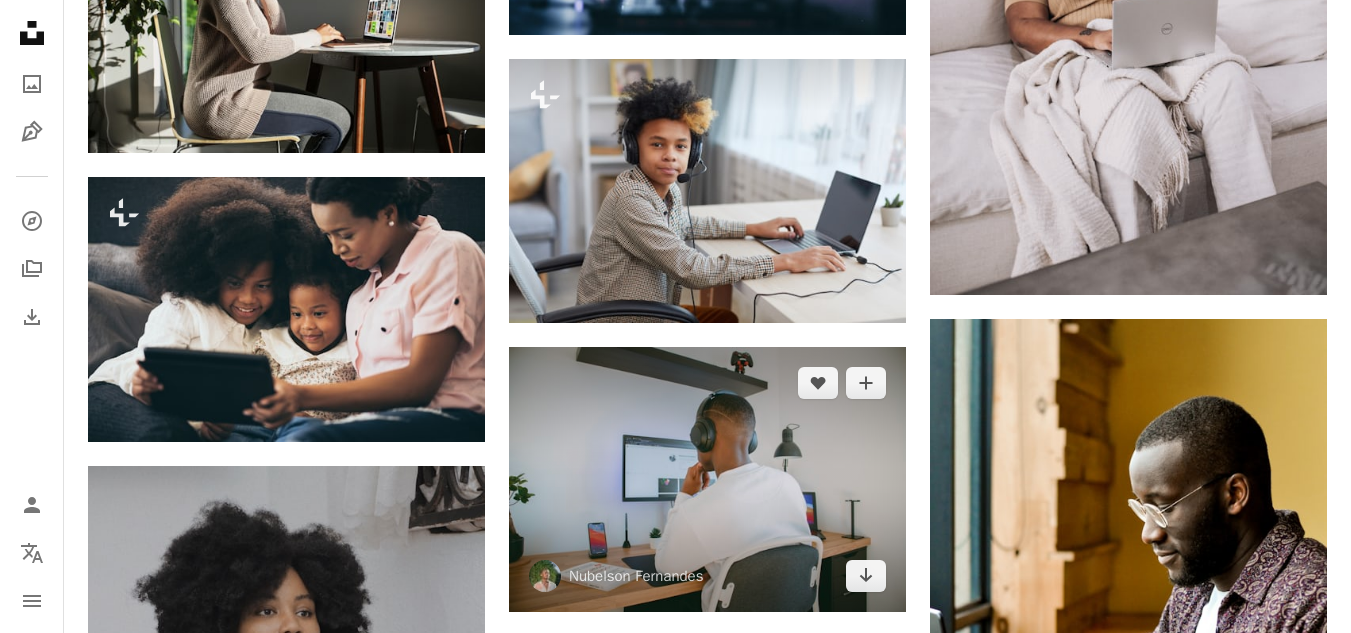 click at bounding box center (707, 479) 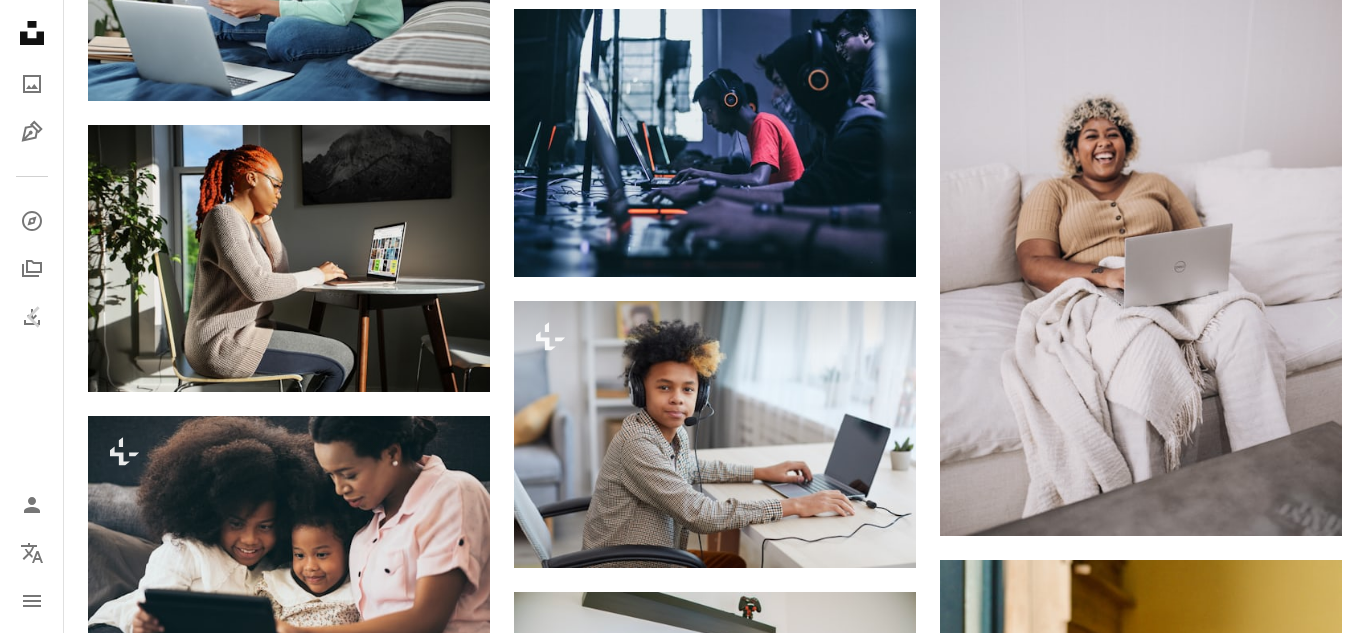 click on "Download free" at bounding box center [1167, 6812] 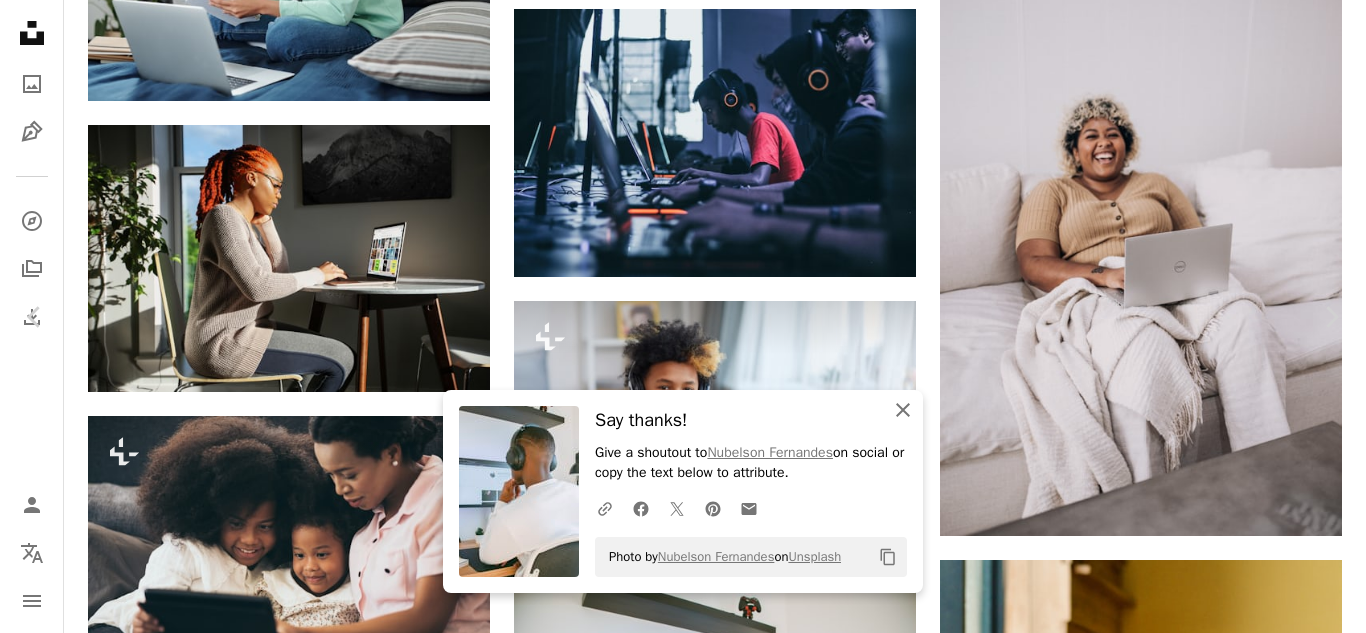 drag, startPoint x: 1348, startPoint y: 117, endPoint x: 901, endPoint y: 405, distance: 531.74524 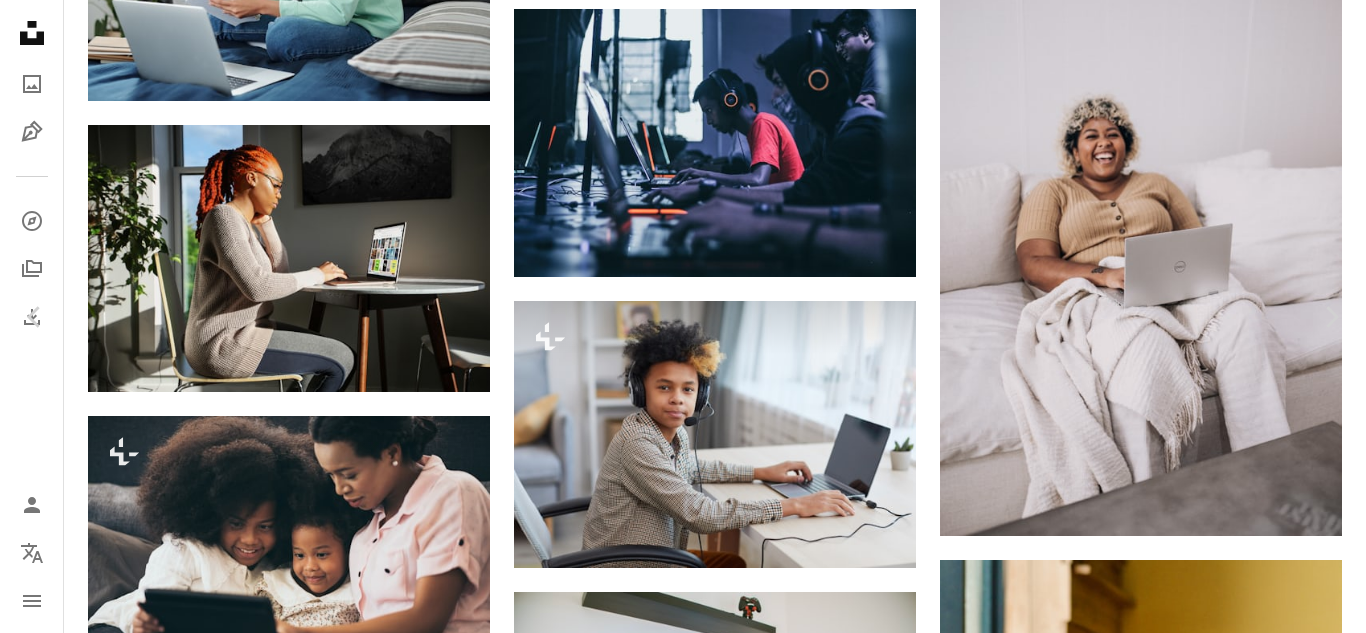 click on "An X shape Chevron left Chevron right [FIRST] [LAST] [EMAIL] A heart A plus sign Download free Chevron down Zoom in ––– –– – ––– –––– –––– ––– –– – ––– –––– –––– ––– –– – ––– –––– –––– A forward-right arrow Share Info icon Info More Actions makeup pele negra, ao Telefone ––– – ––– – – –– – ––––. ––– ––– –––– –––– ––– ––– – –––– –––– ––– ––– –––– –––– Browse premium related images on iStock | Save 20% with code UNSPLASH20 Related images" at bounding box center [683, 7081] 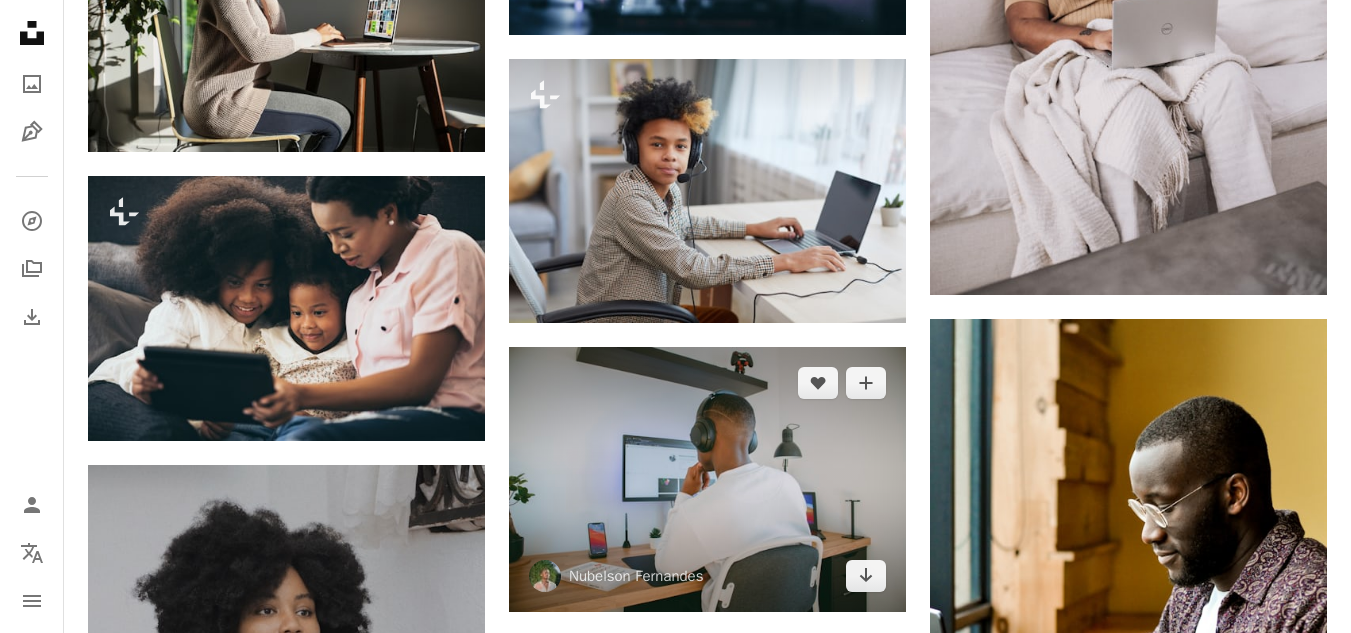 click at bounding box center [707, 479] 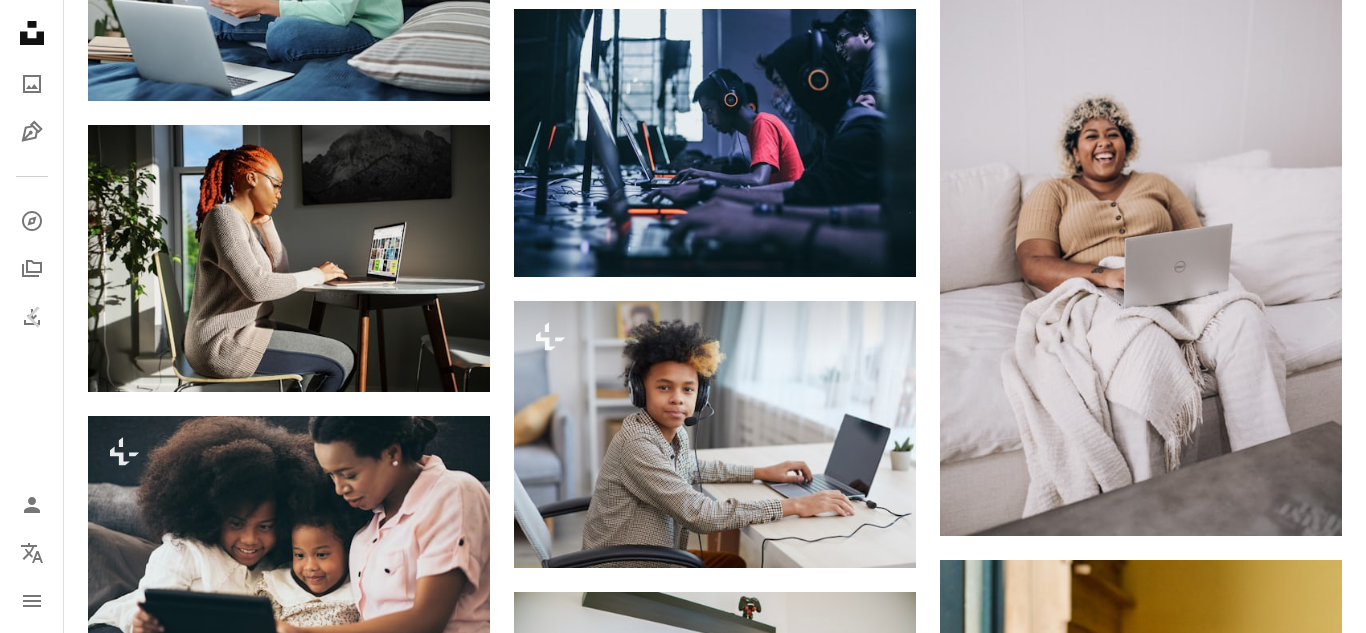 scroll, scrollTop: 5640, scrollLeft: 0, axis: vertical 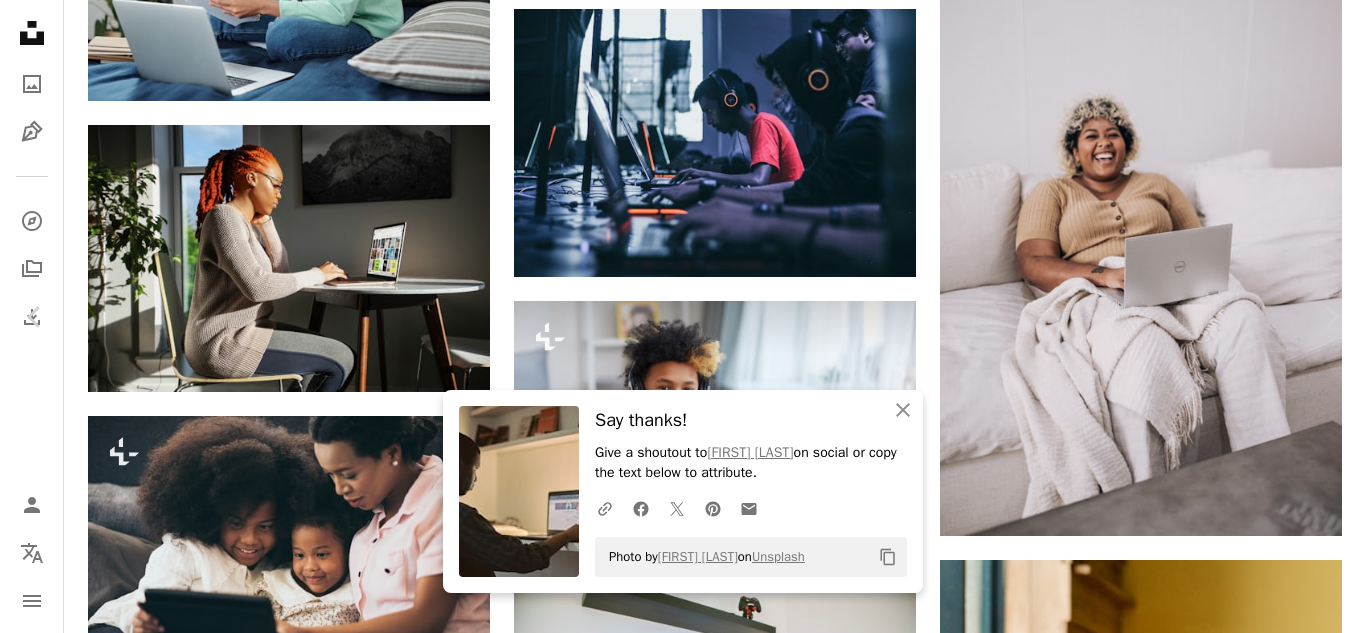 click at bounding box center (1071, 7363) 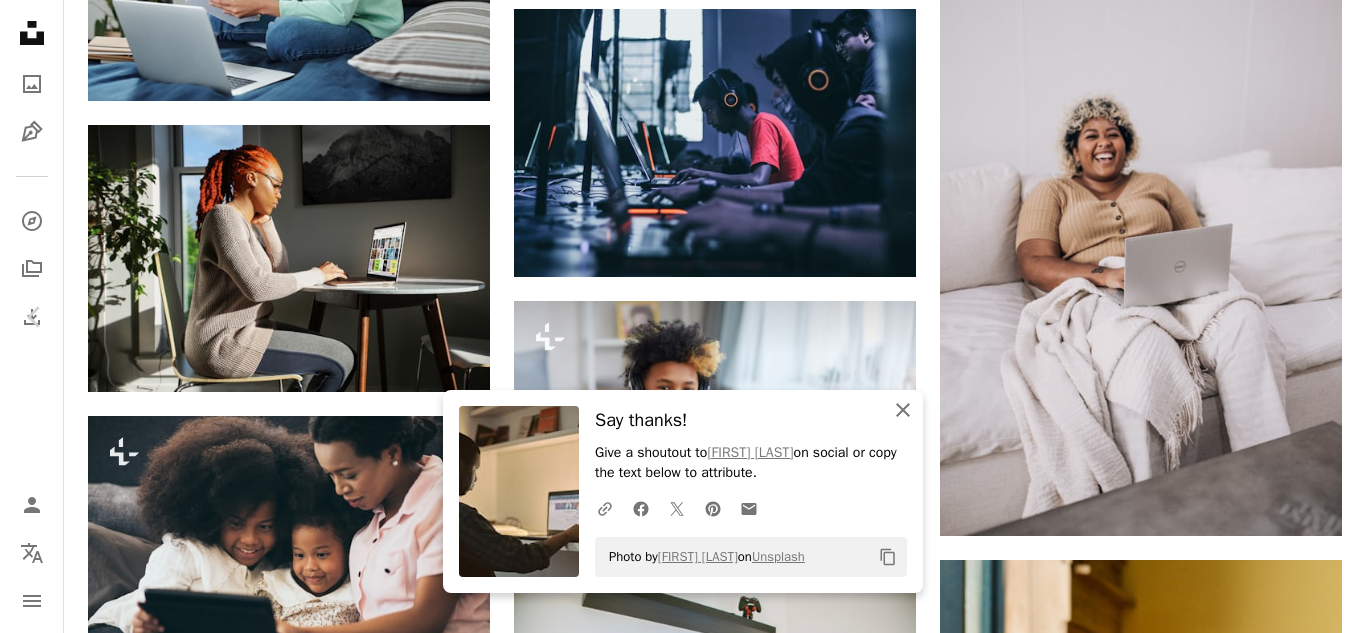 click on "An X shape" 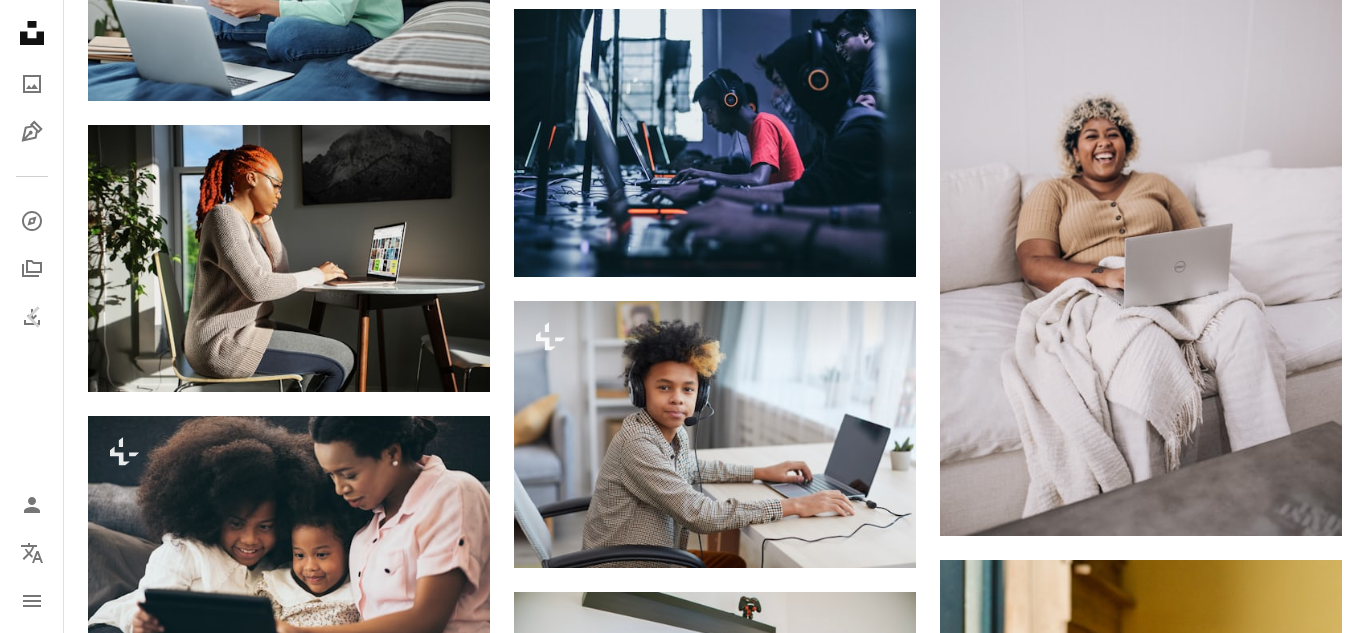 scroll, scrollTop: 3873, scrollLeft: 0, axis: vertical 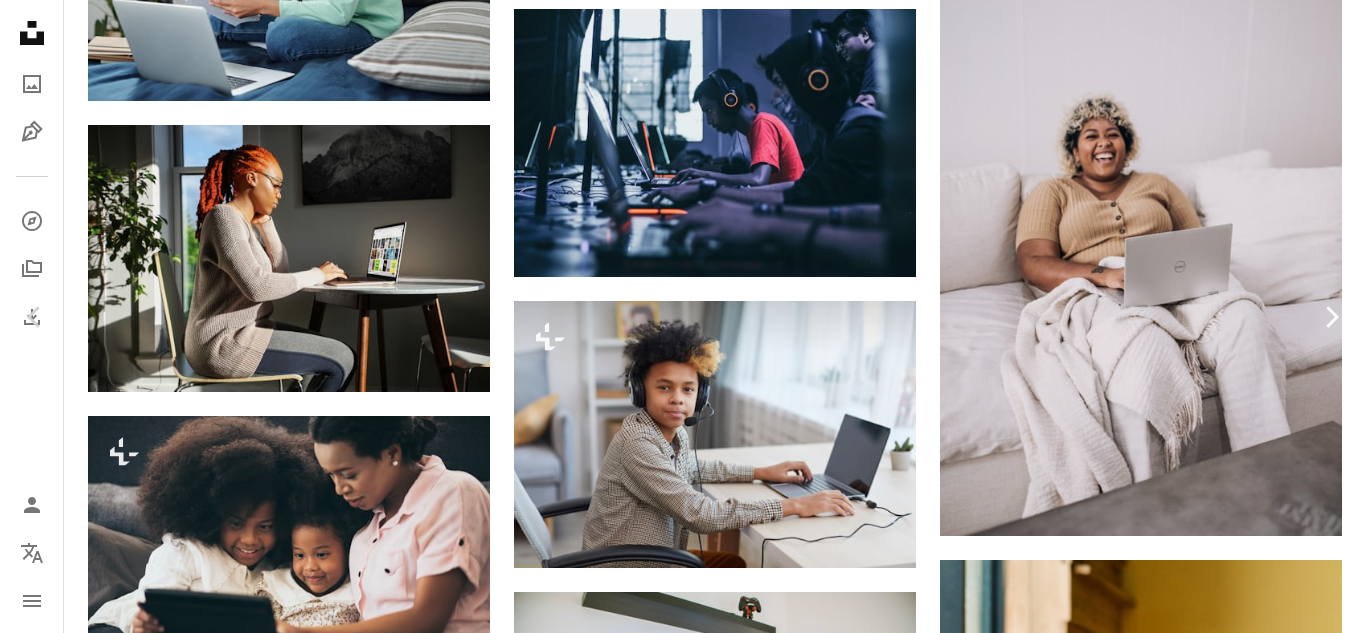 click on "Chevron right" 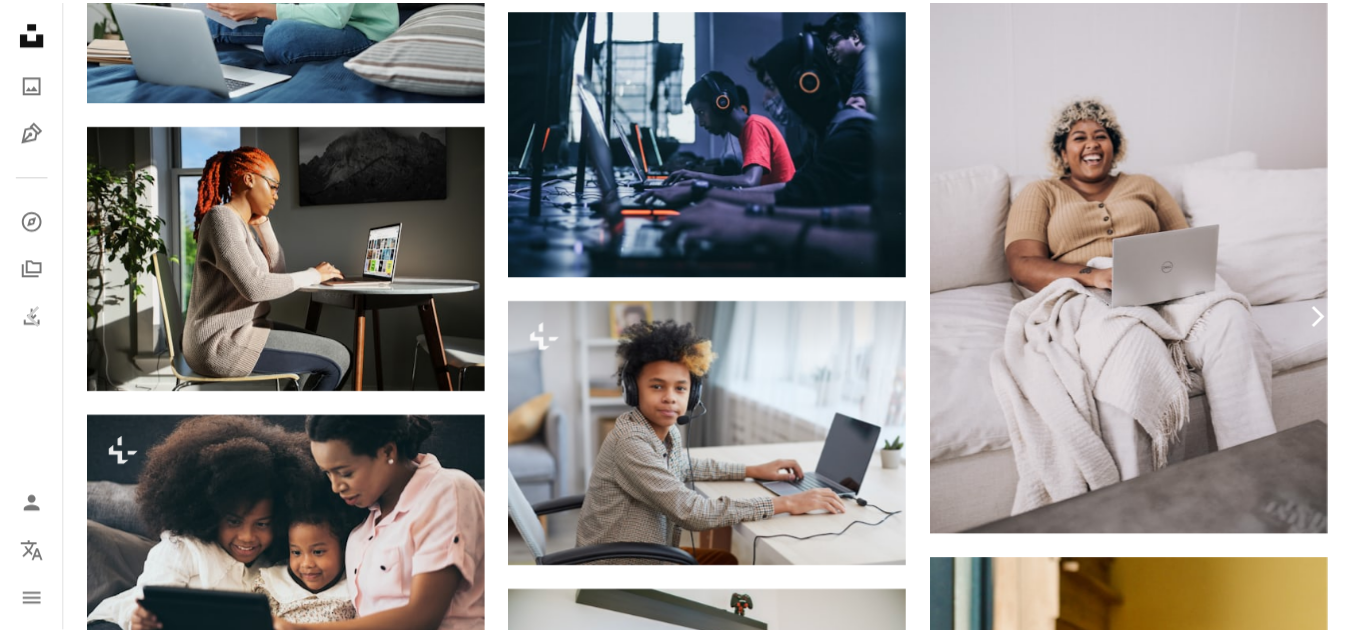 scroll, scrollTop: 0, scrollLeft: 0, axis: both 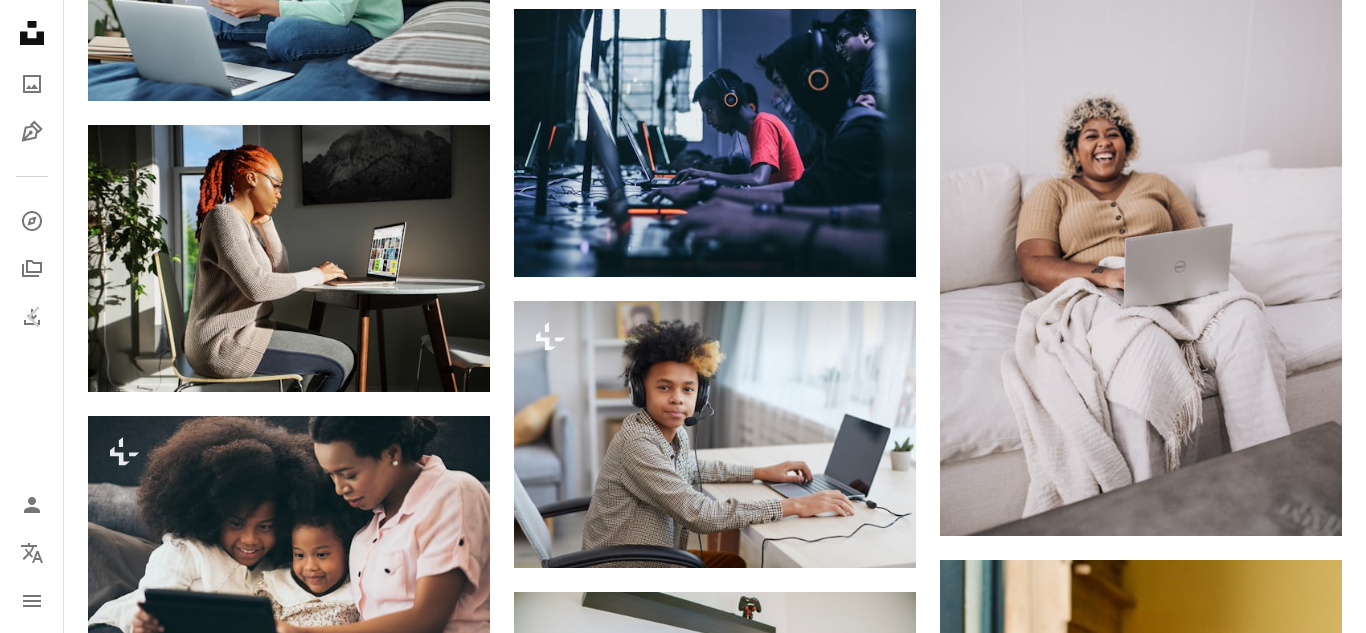 click on "An X shape" at bounding box center (20, 20) 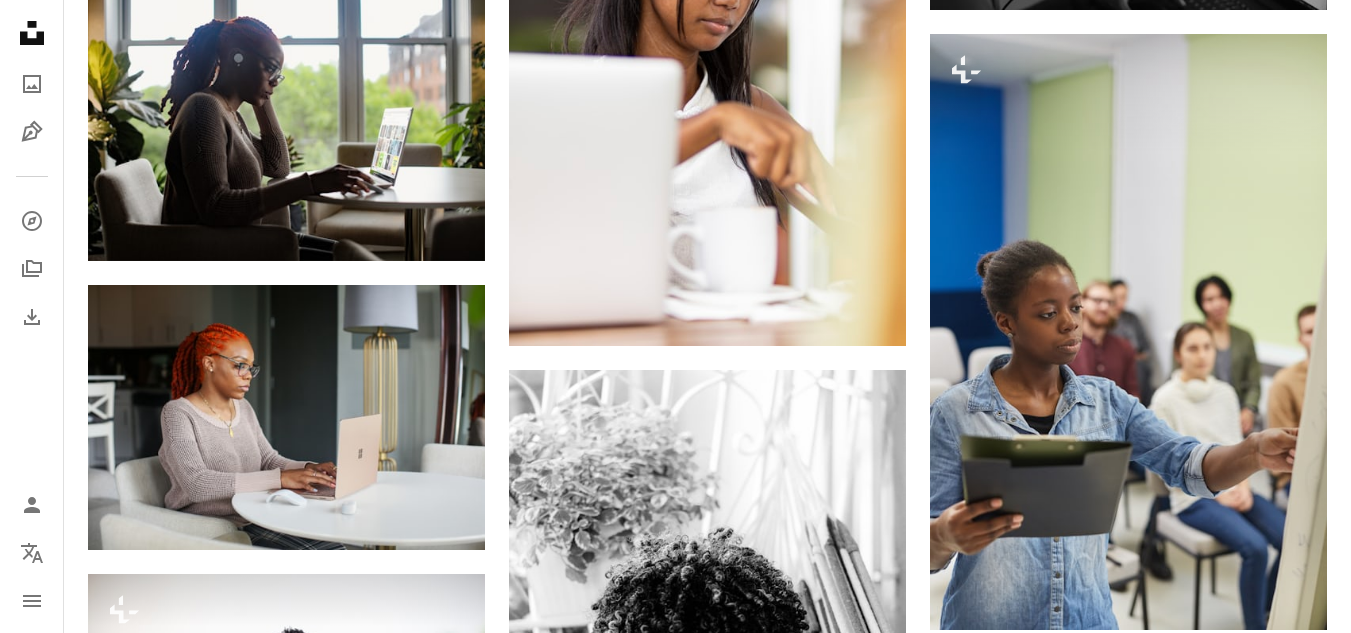 scroll, scrollTop: 2296, scrollLeft: 0, axis: vertical 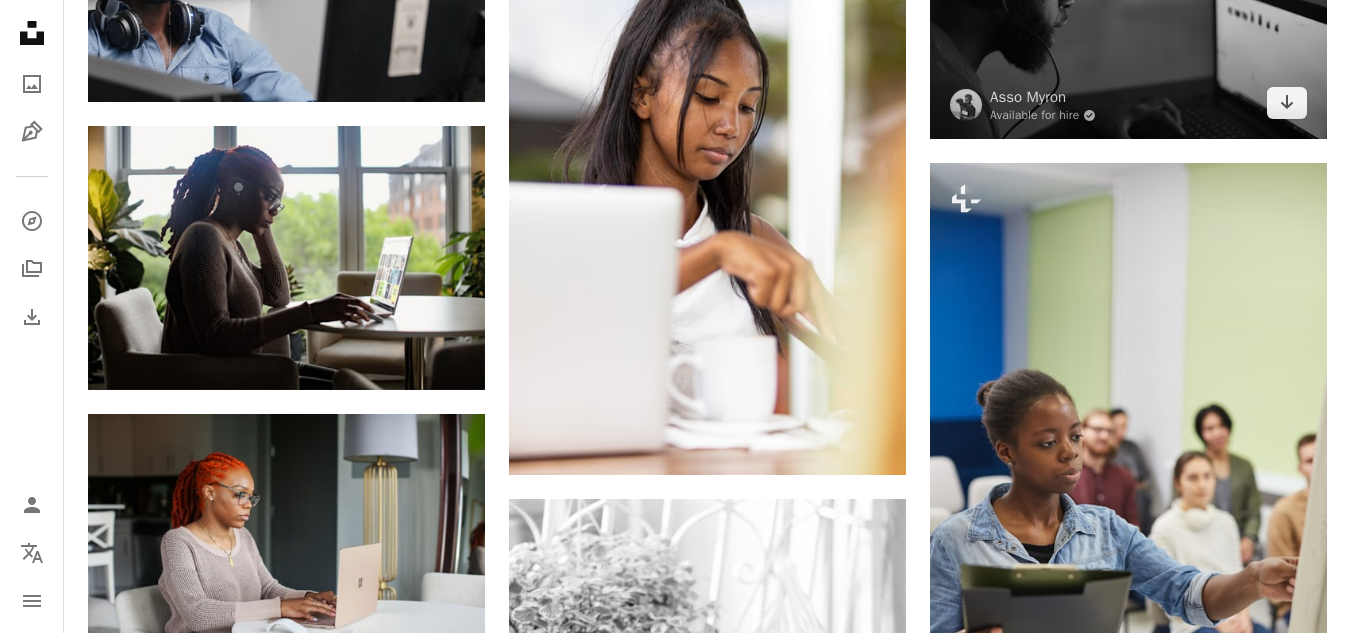 click at bounding box center [1128, 7] 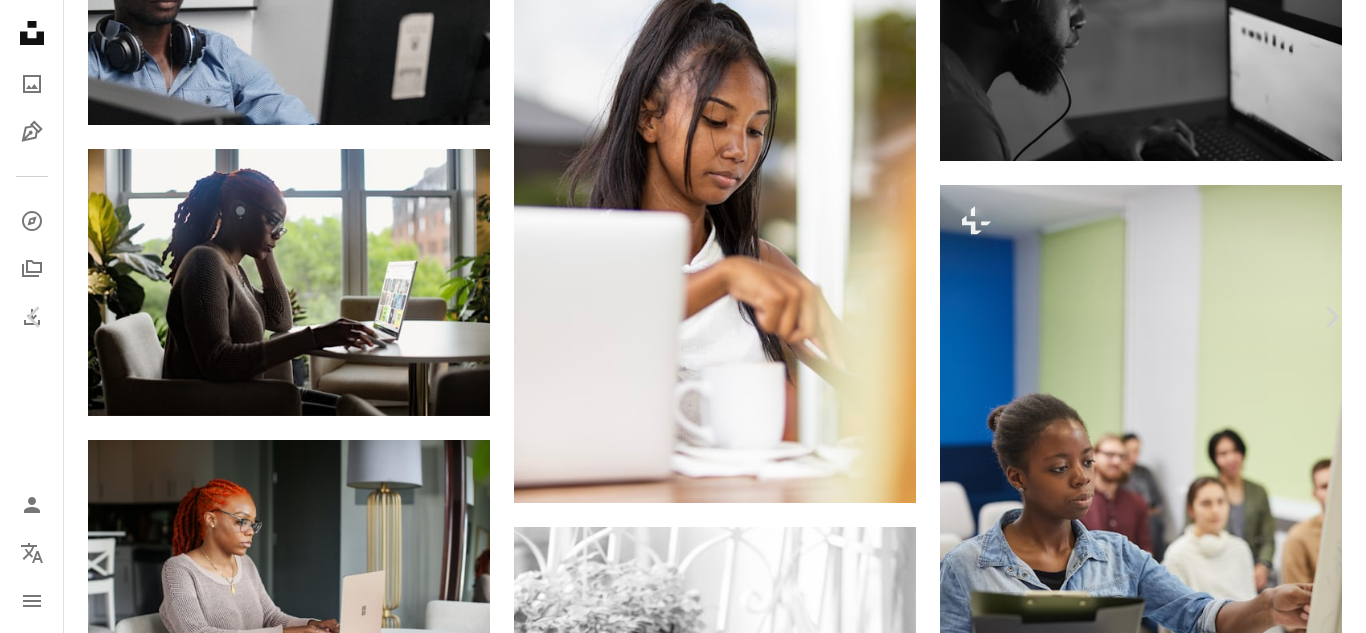 click on "Download free" at bounding box center (1167, 25378) 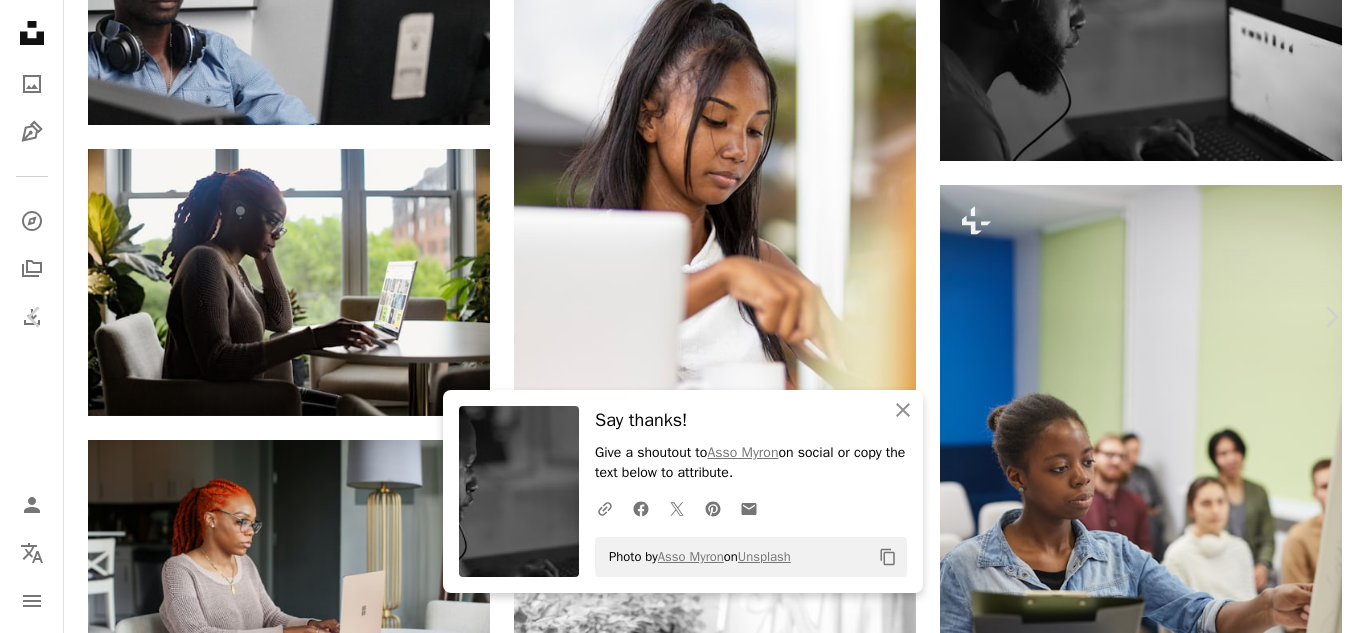 click on "An X shape" at bounding box center [20, 20] 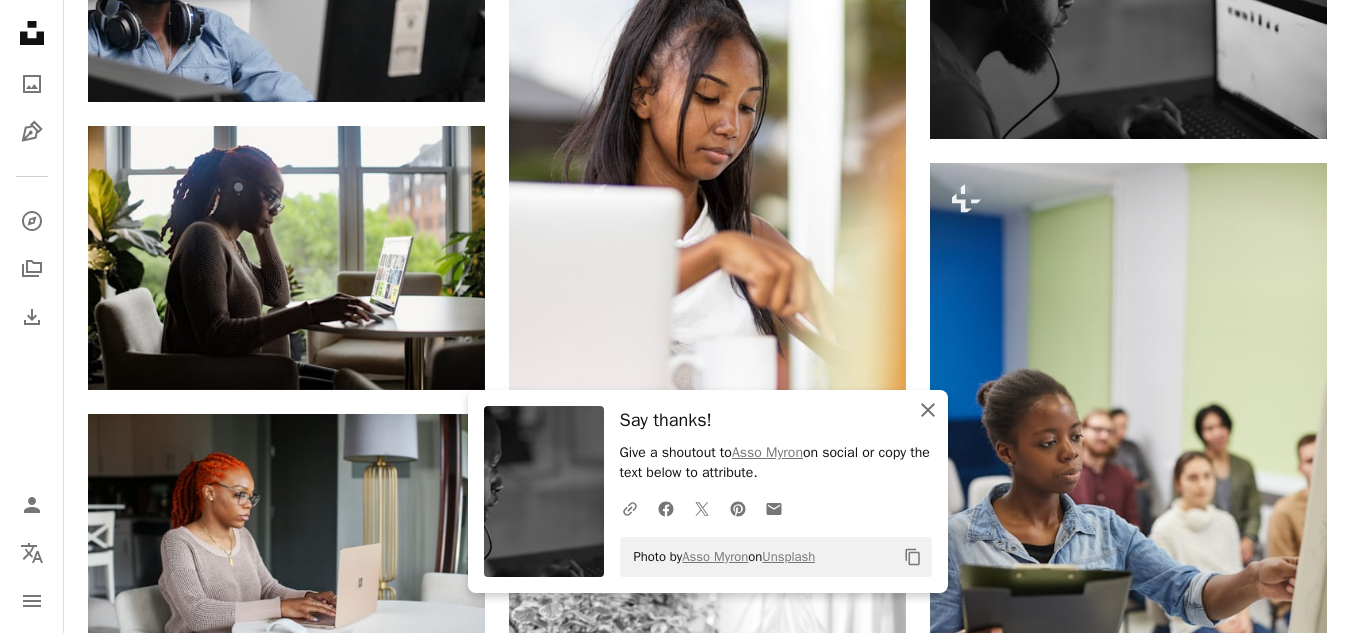 click 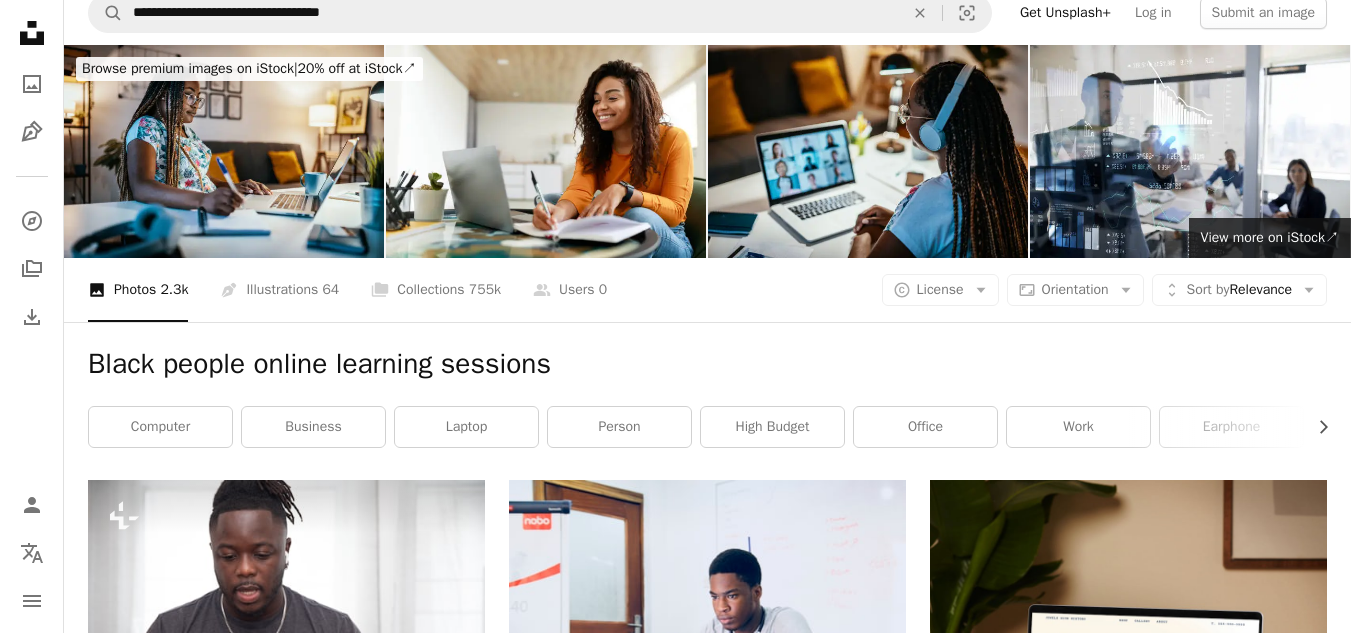 scroll, scrollTop: 0, scrollLeft: 0, axis: both 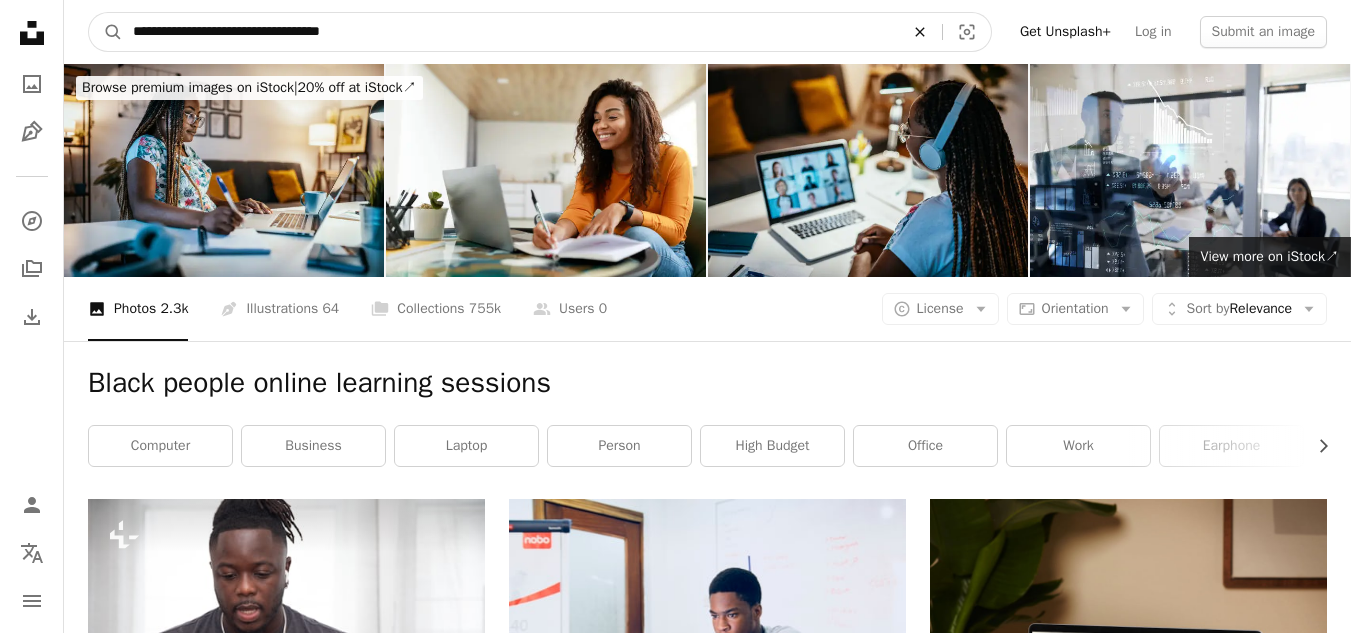 click on "An X shape" 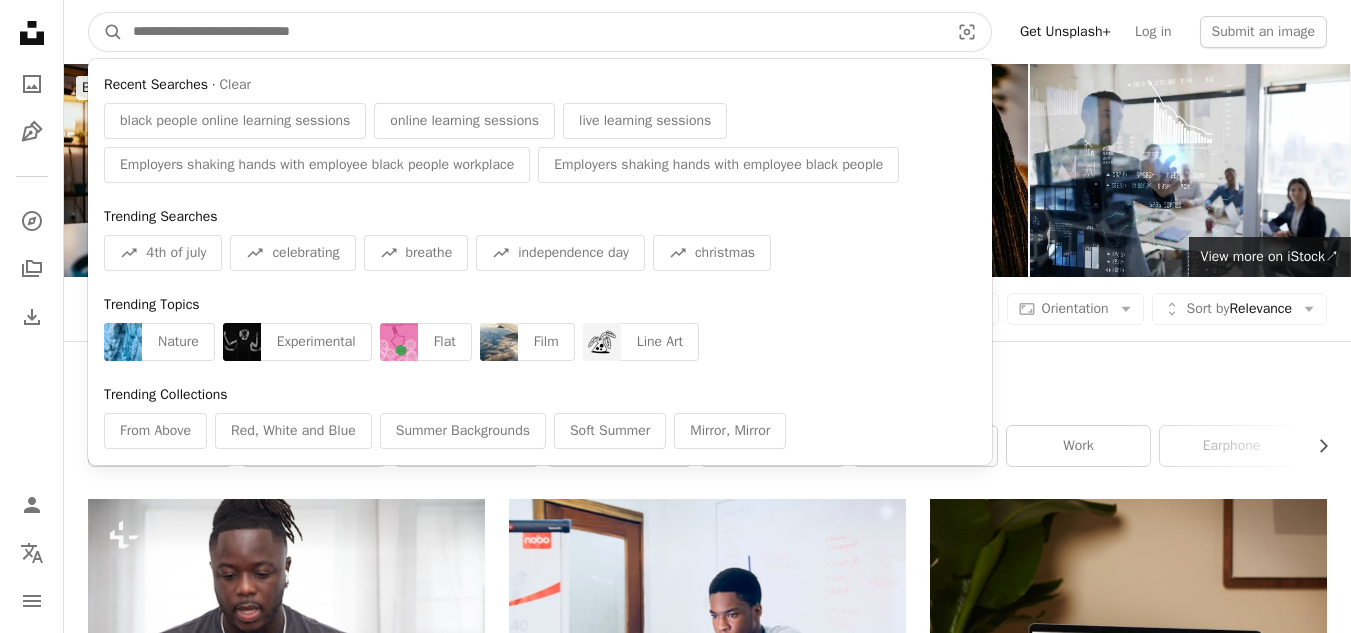 click at bounding box center [533, 32] 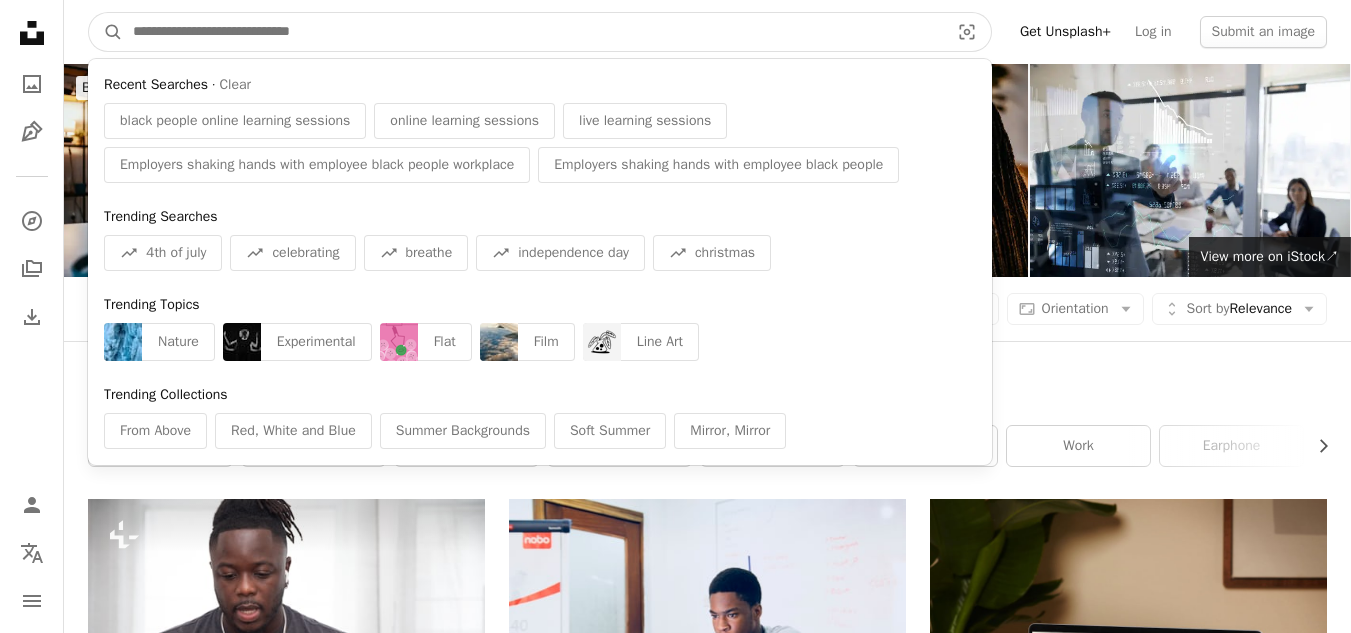 click on "Trending Topics Nature Experimental Flat Film Line Art" at bounding box center (540, 328) 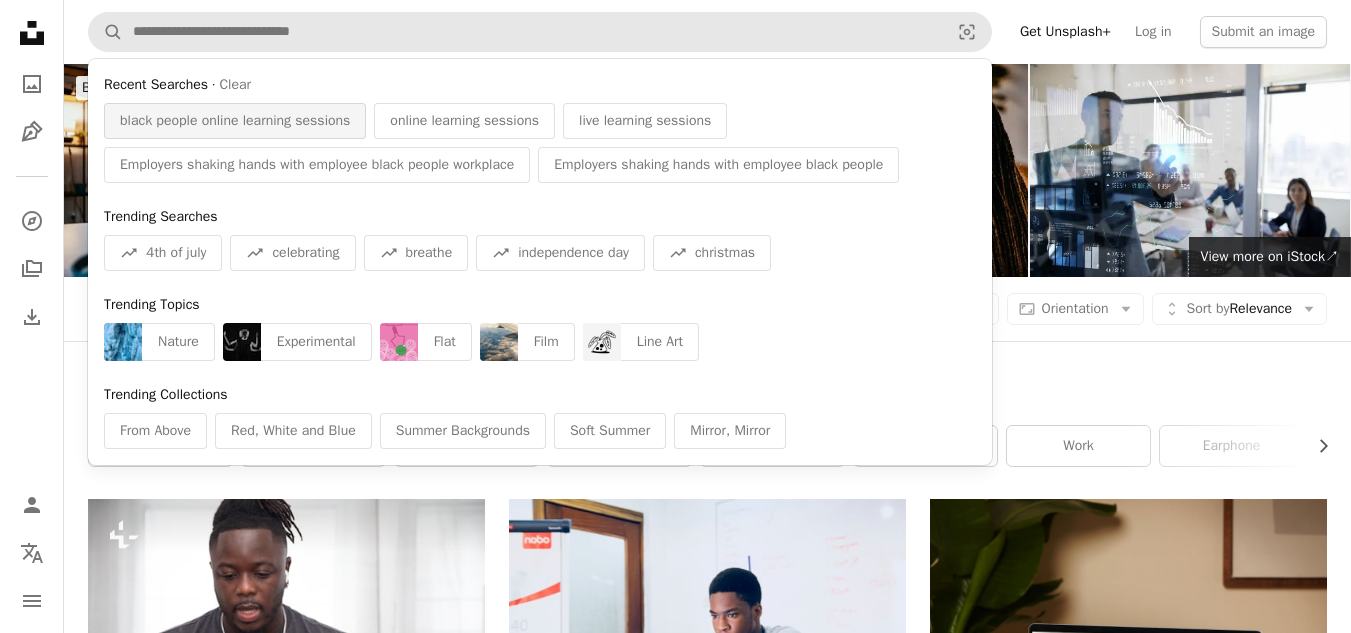 click on "black people online learning sessions" at bounding box center [235, 121] 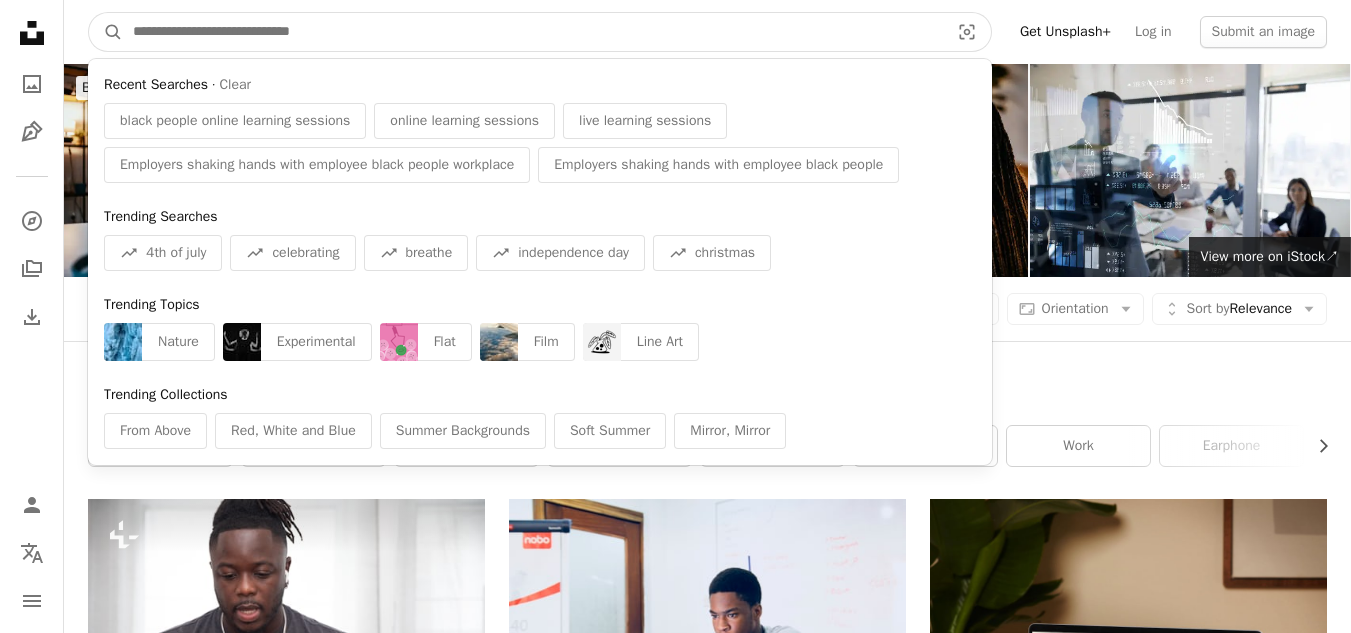 click at bounding box center (533, 32) 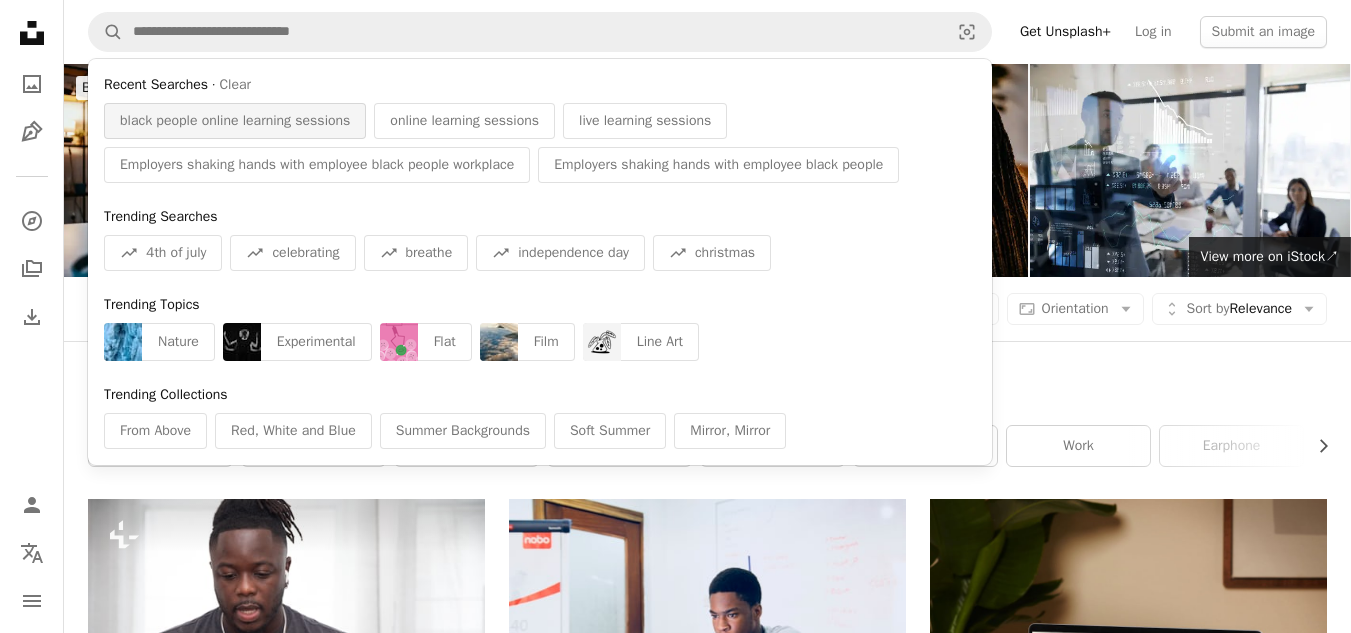 click on "black people online learning sessions" at bounding box center [235, 121] 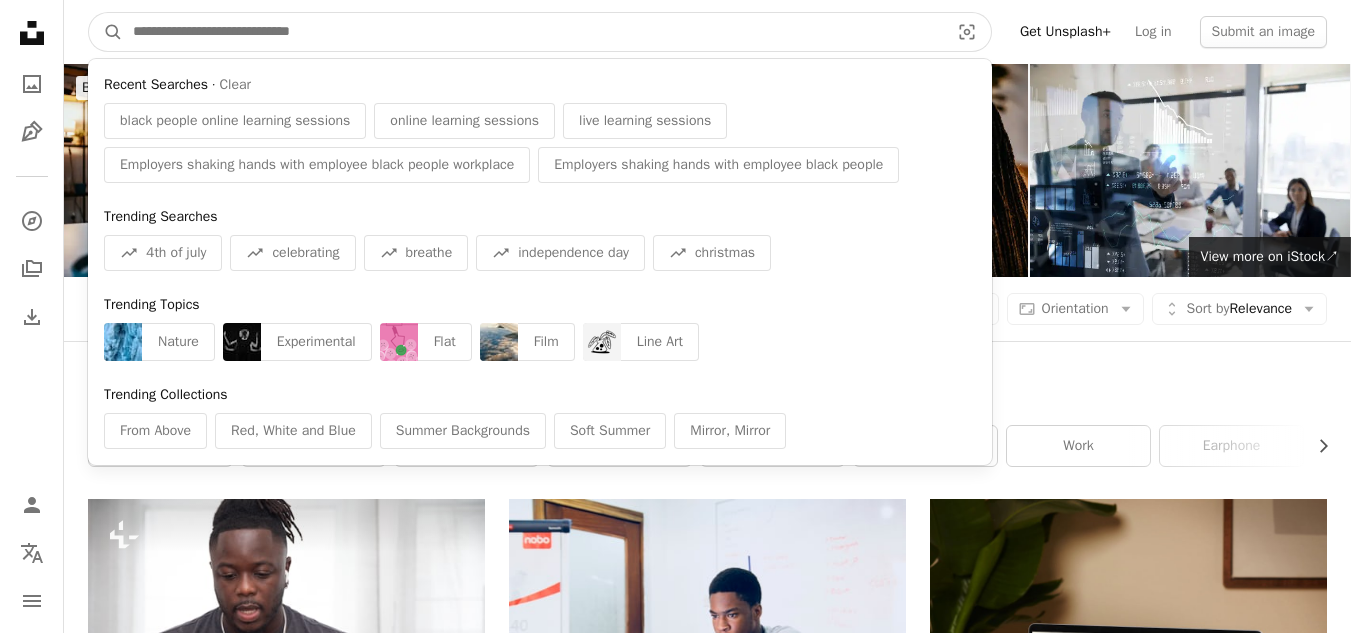 click at bounding box center (533, 32) 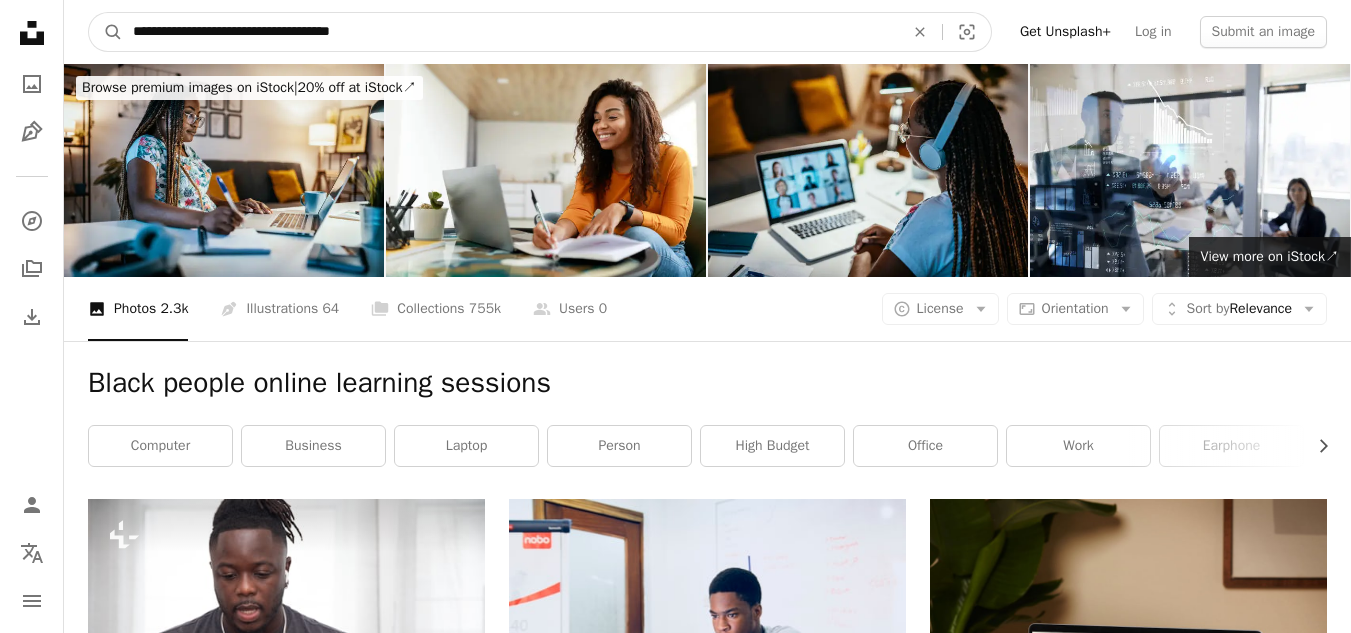 type on "**********" 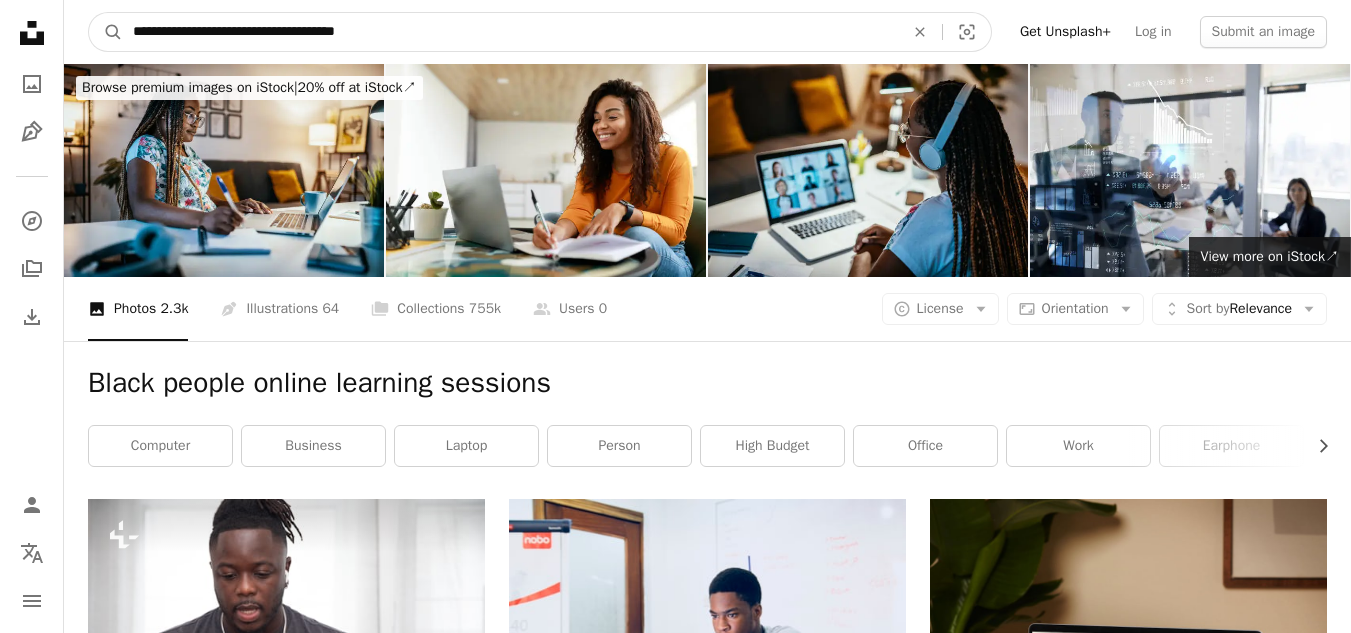 click on "A magnifying glass" at bounding box center [106, 32] 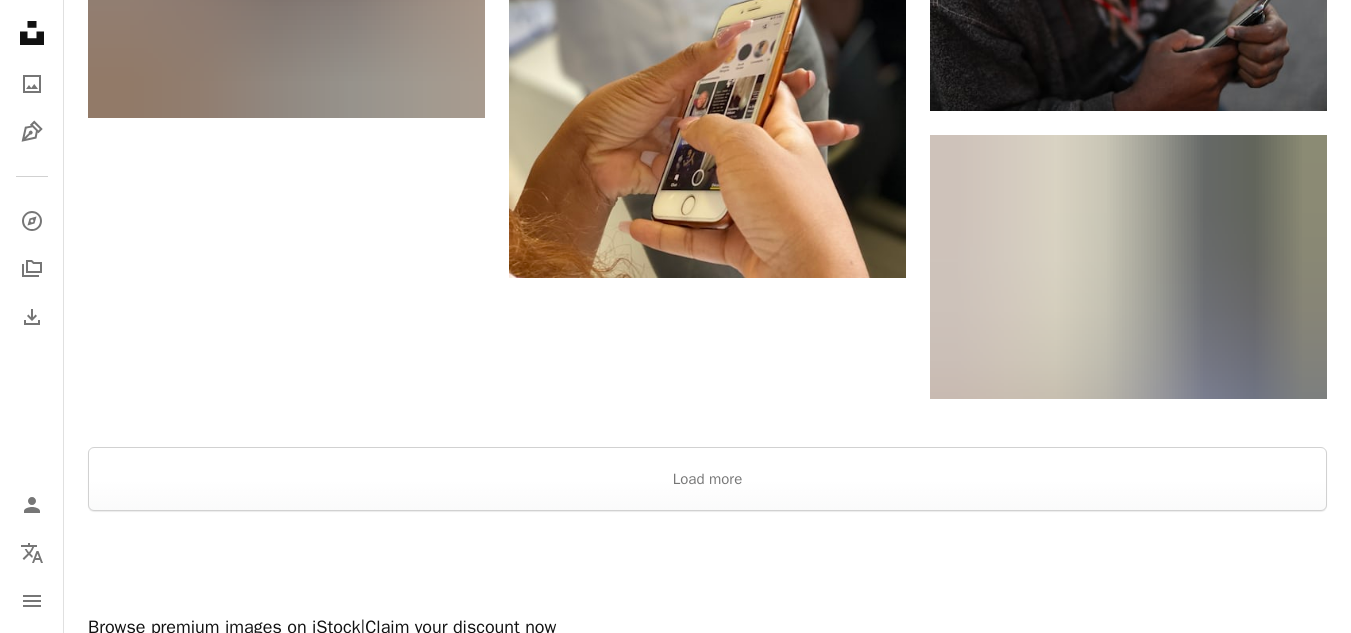 scroll, scrollTop: 2963, scrollLeft: 0, axis: vertical 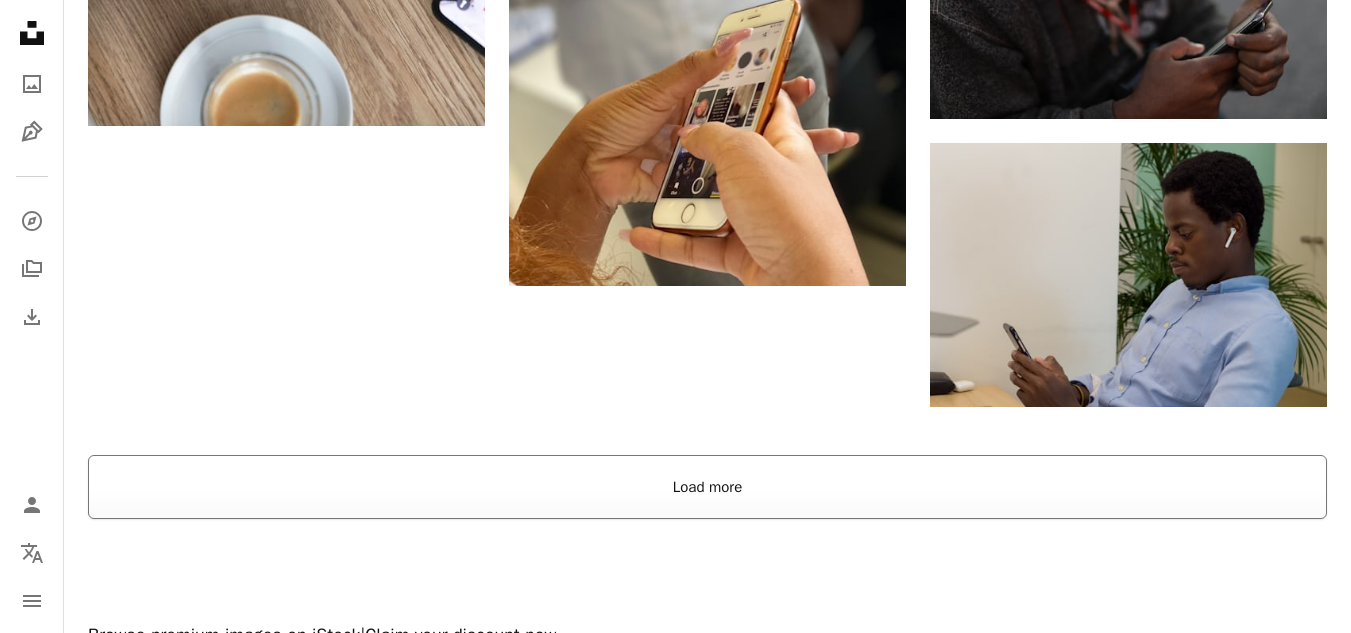 click on "Load more" at bounding box center [707, 487] 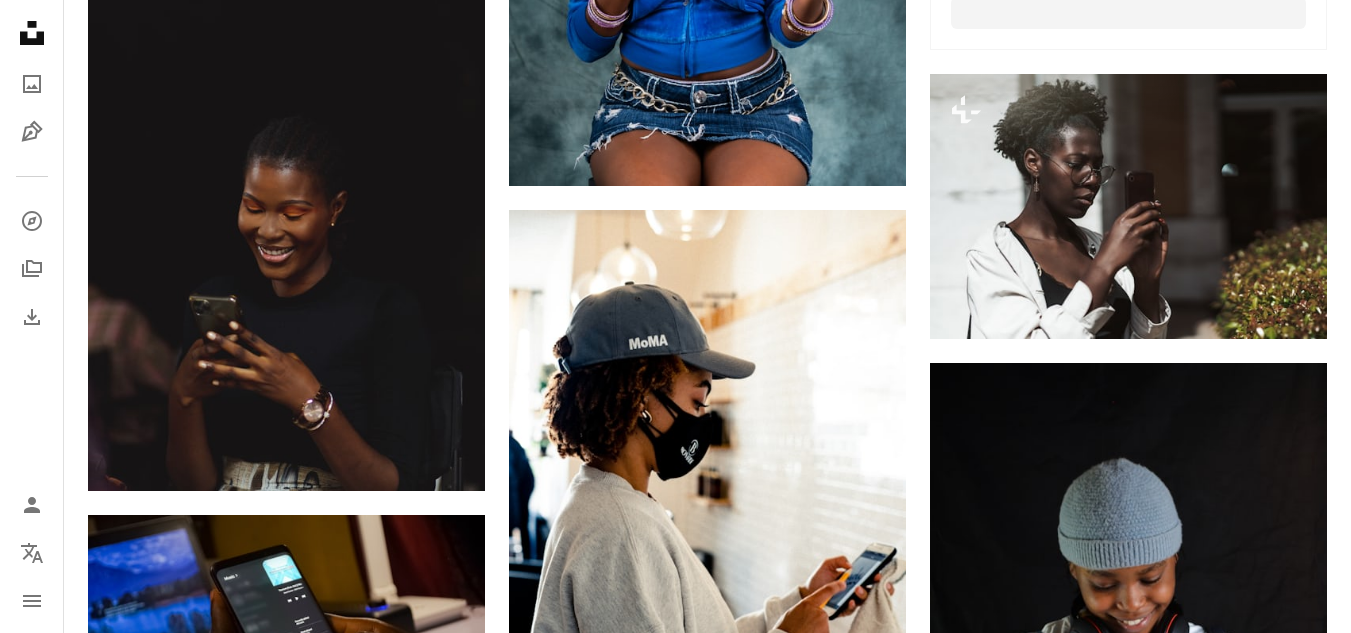 scroll, scrollTop: 7988, scrollLeft: 0, axis: vertical 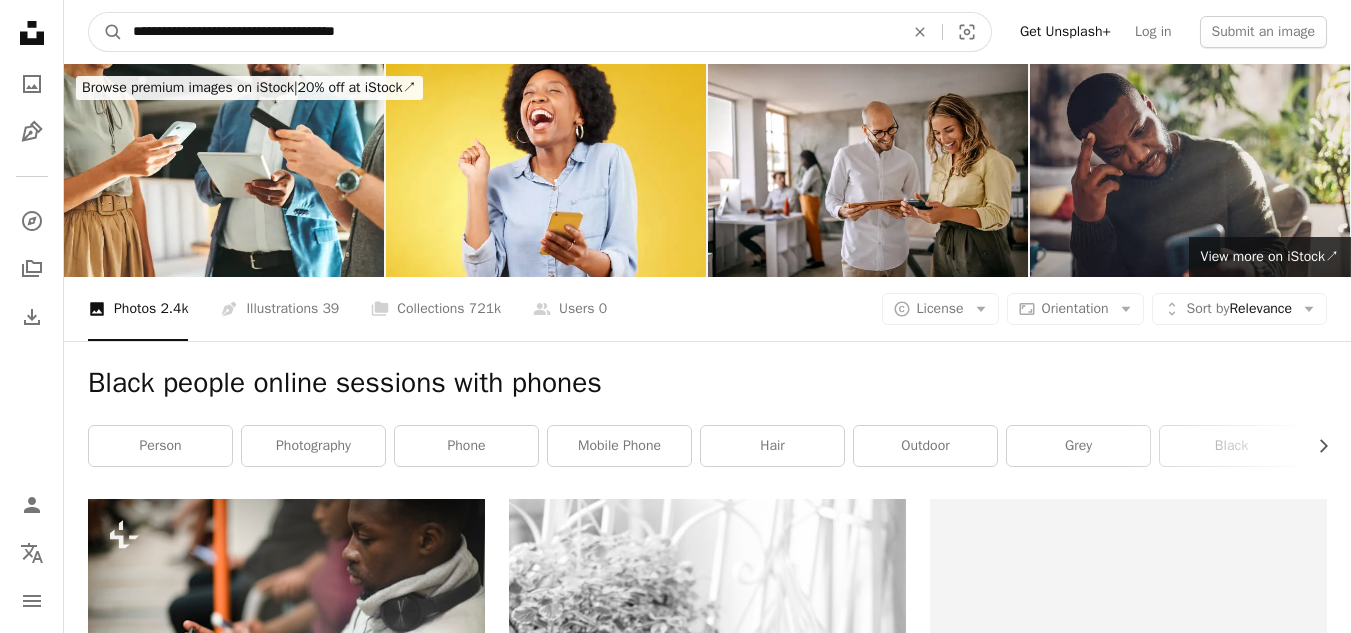 click on "**********" at bounding box center [510, 32] 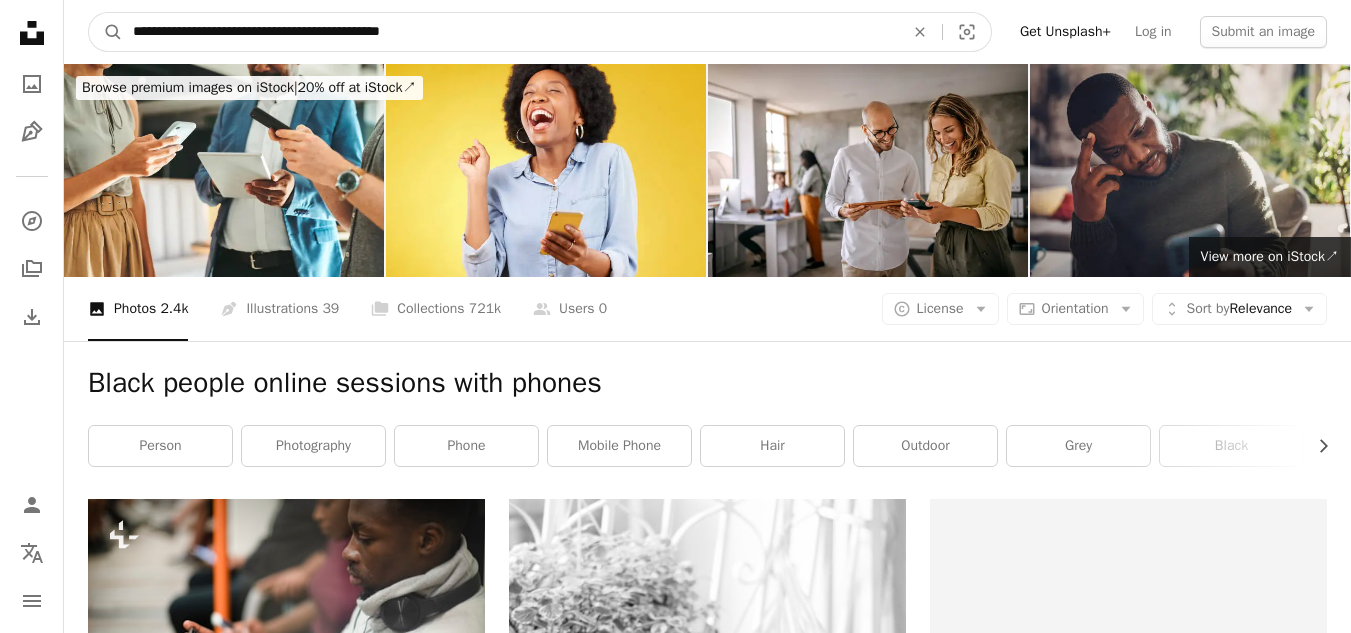 type on "**********" 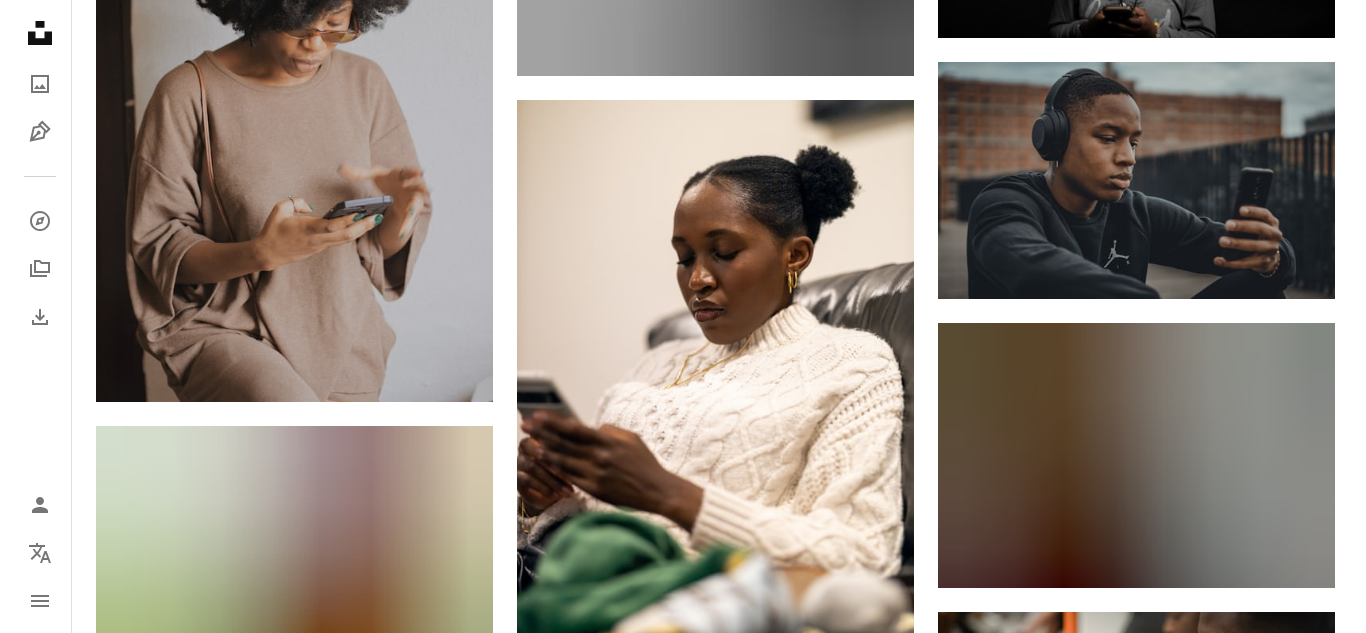 scroll, scrollTop: 1262, scrollLeft: 0, axis: vertical 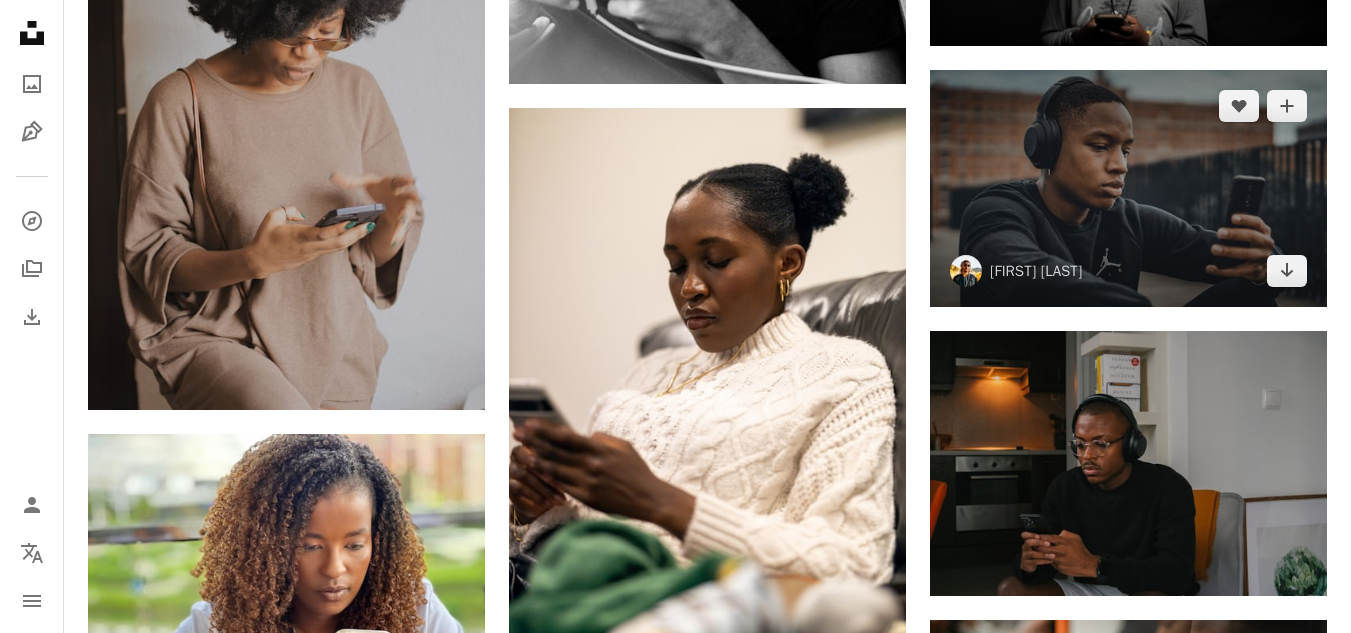click at bounding box center (1128, 188) 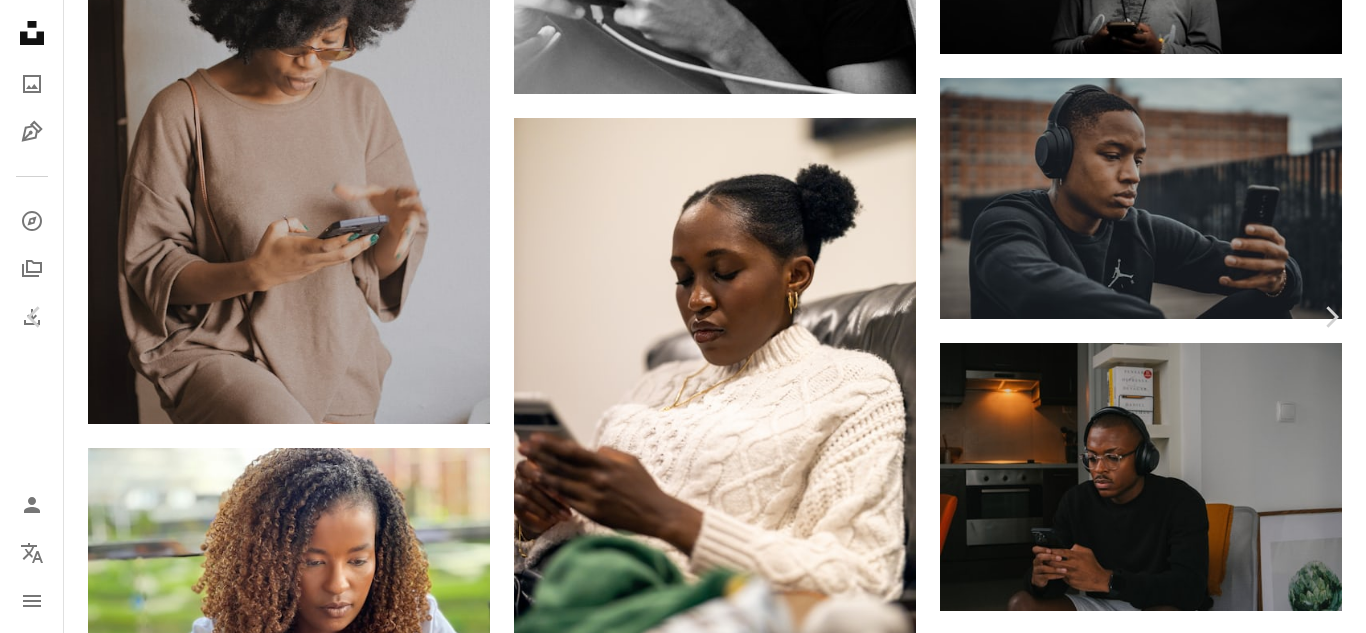 drag, startPoint x: 1352, startPoint y: 126, endPoint x: 1332, endPoint y: 202, distance: 78.58753 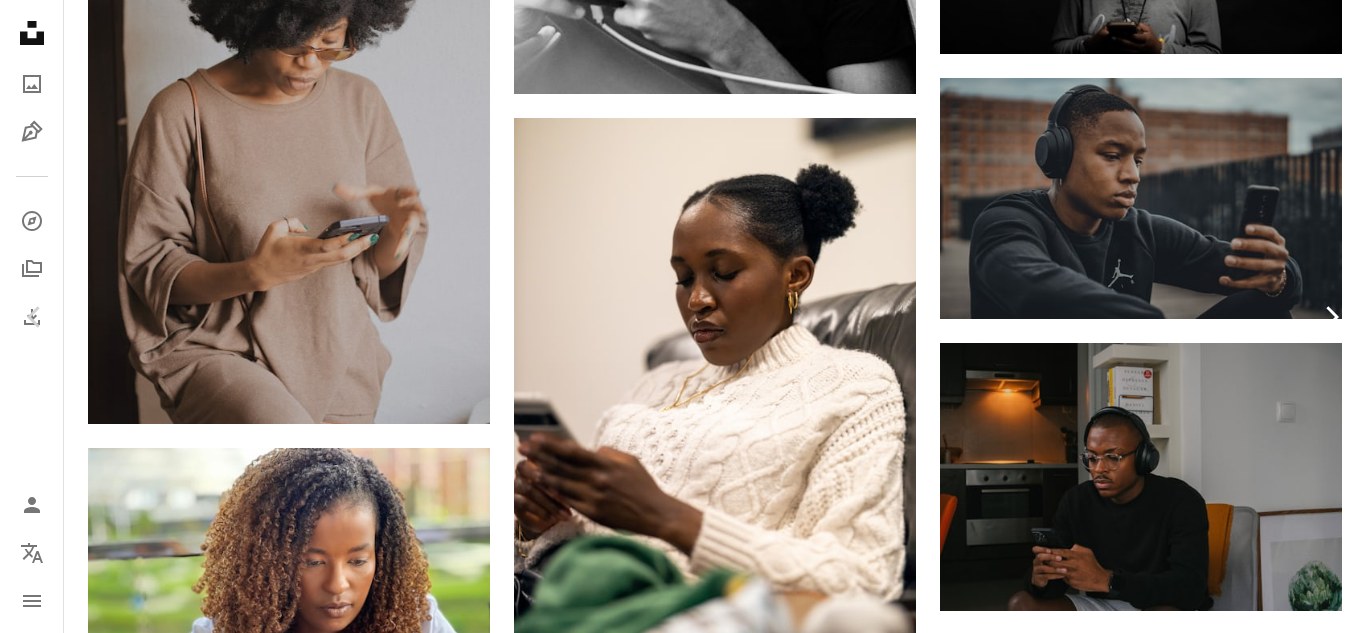 click on "Chevron right" at bounding box center (1331, 317) 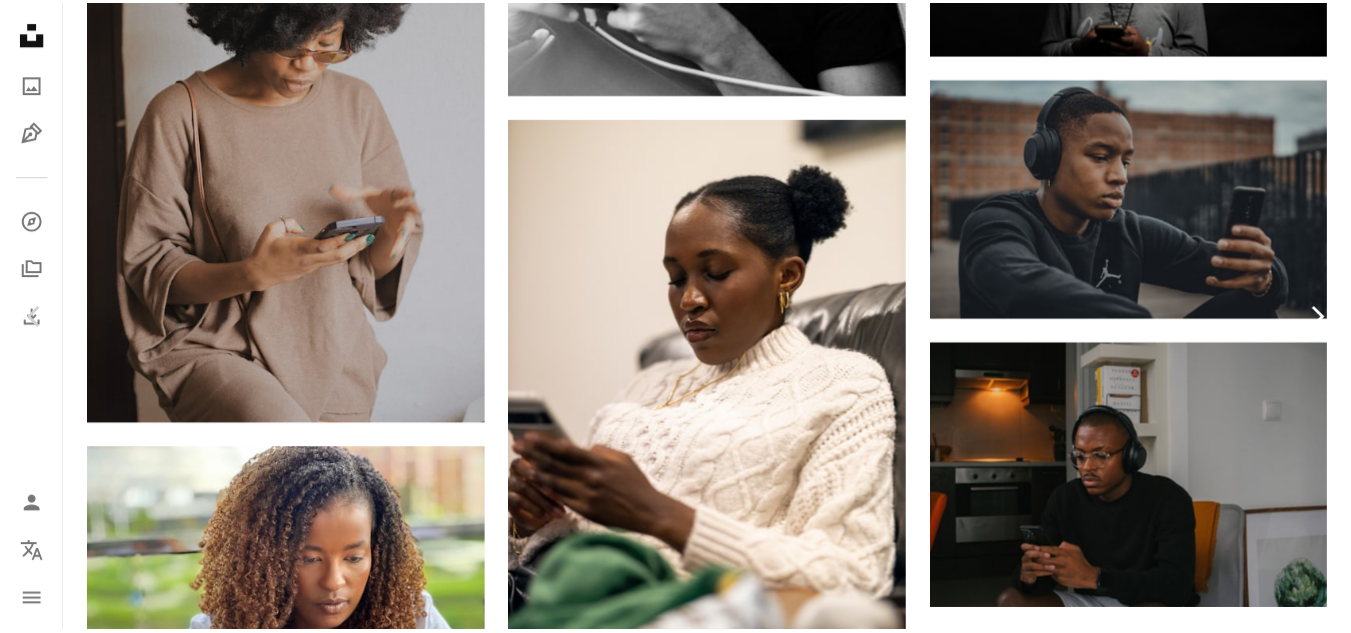 scroll, scrollTop: 0, scrollLeft: 0, axis: both 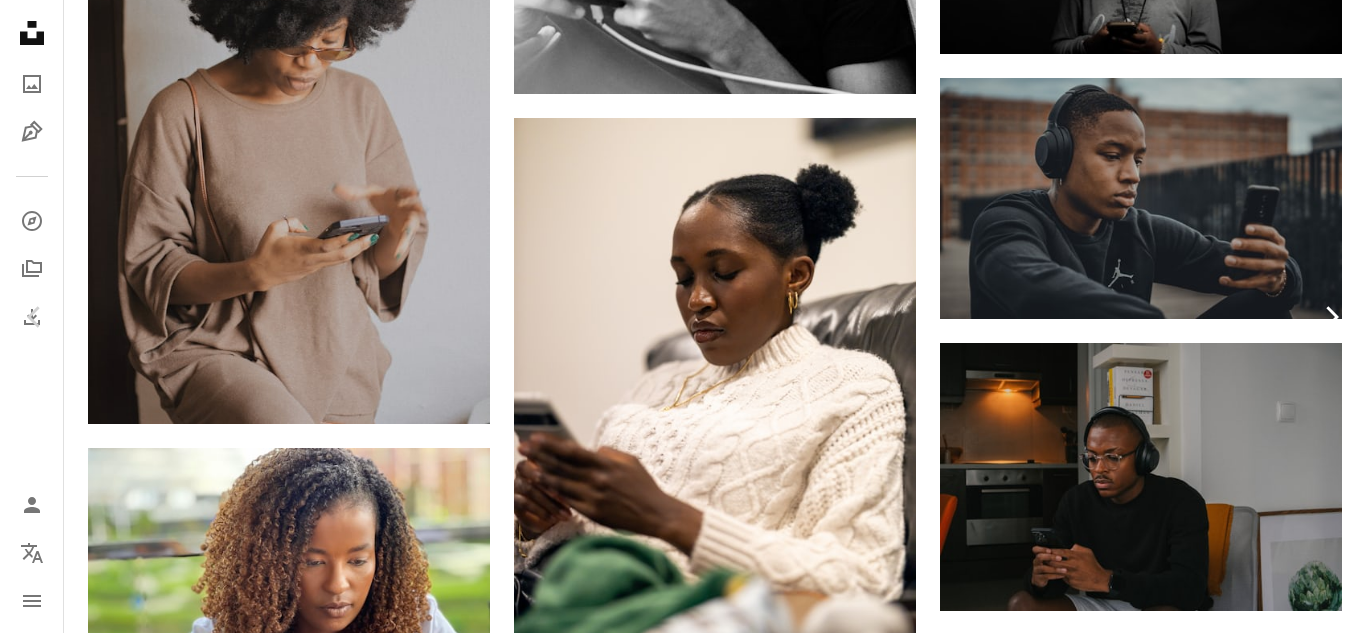 click on "Chevron right" at bounding box center (1331, 317) 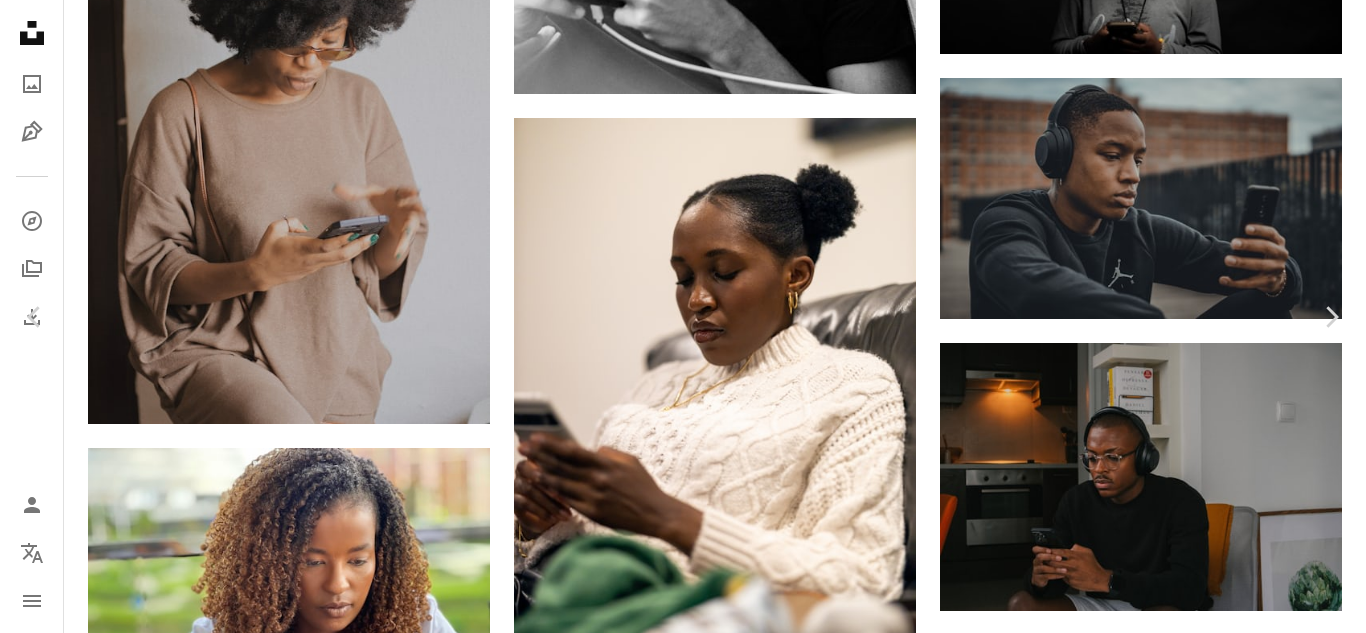 click on "An X shape" at bounding box center (20, 20) 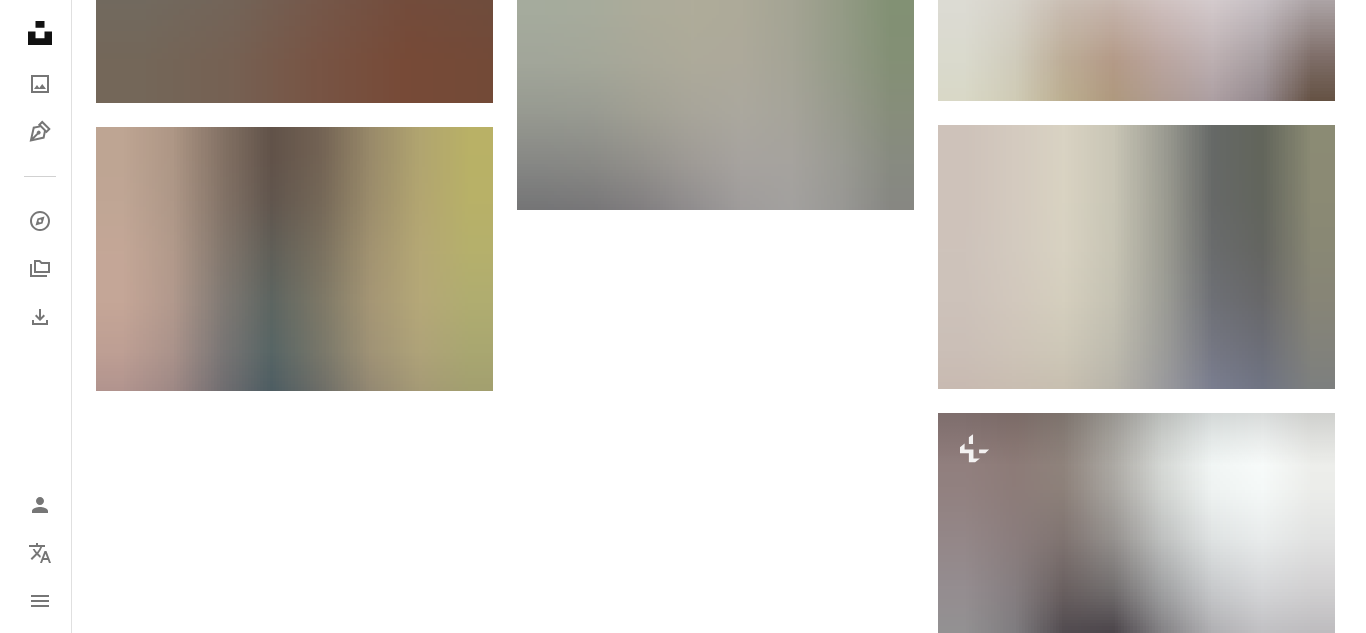 scroll, scrollTop: 2645, scrollLeft: 0, axis: vertical 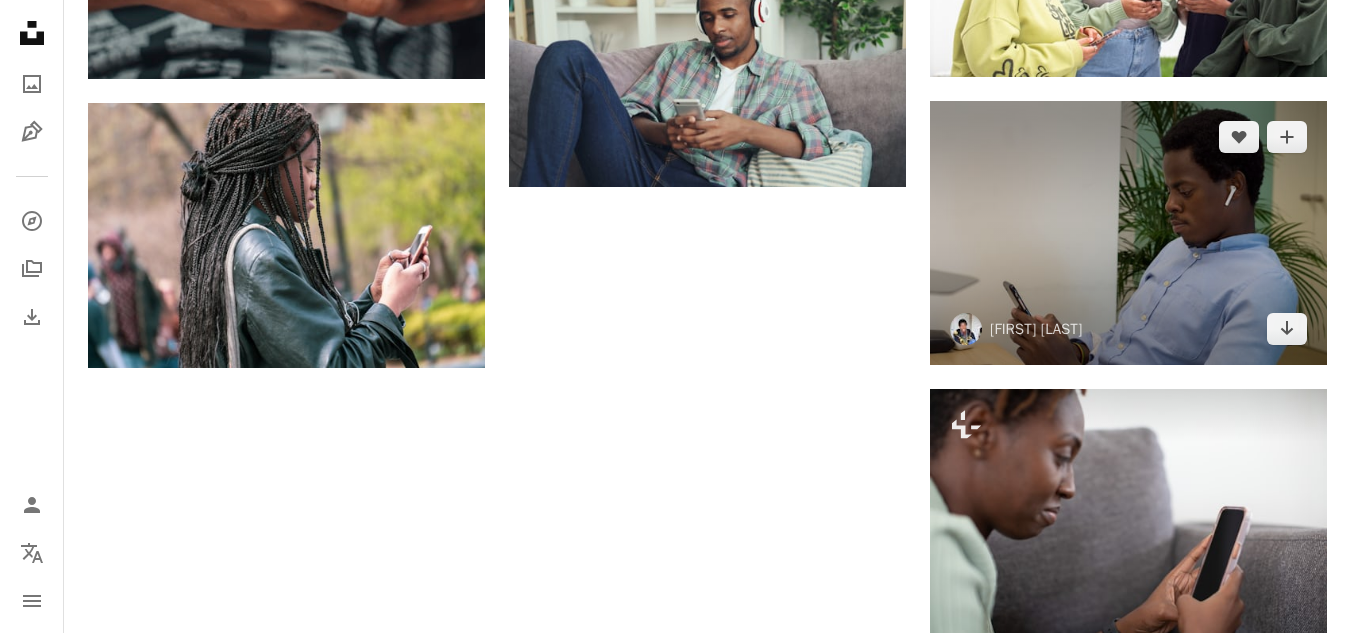 click at bounding box center (1128, 233) 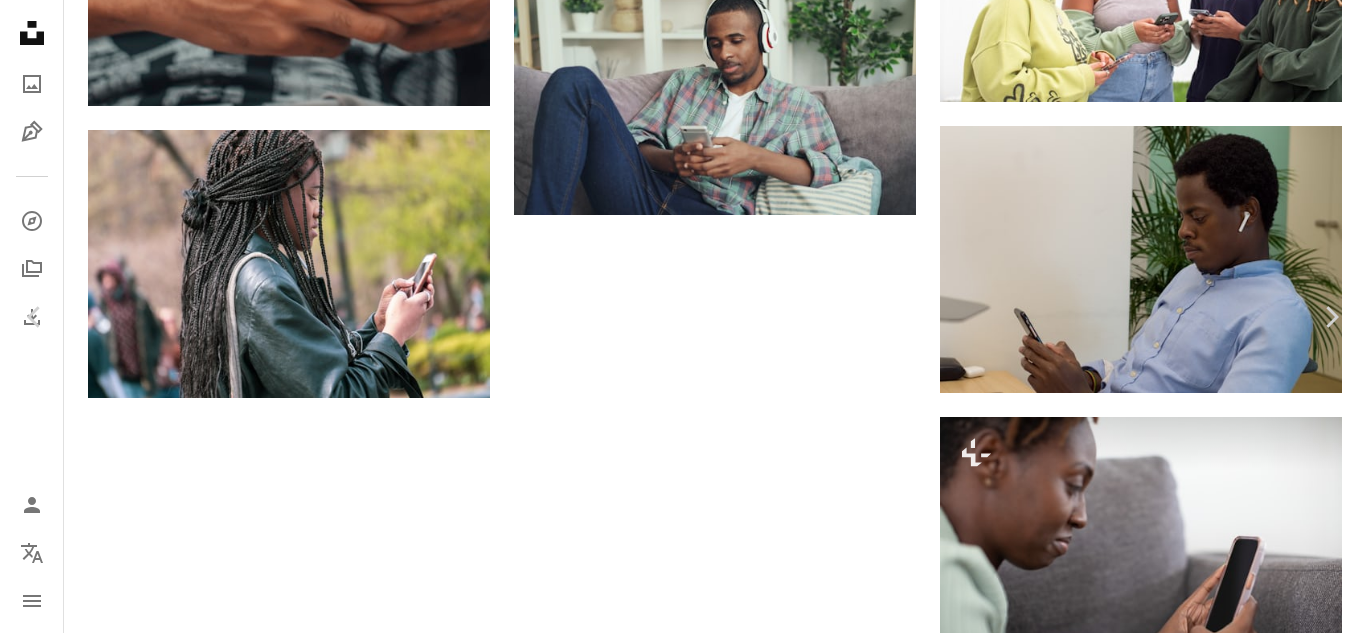 scroll, scrollTop: 269, scrollLeft: 0, axis: vertical 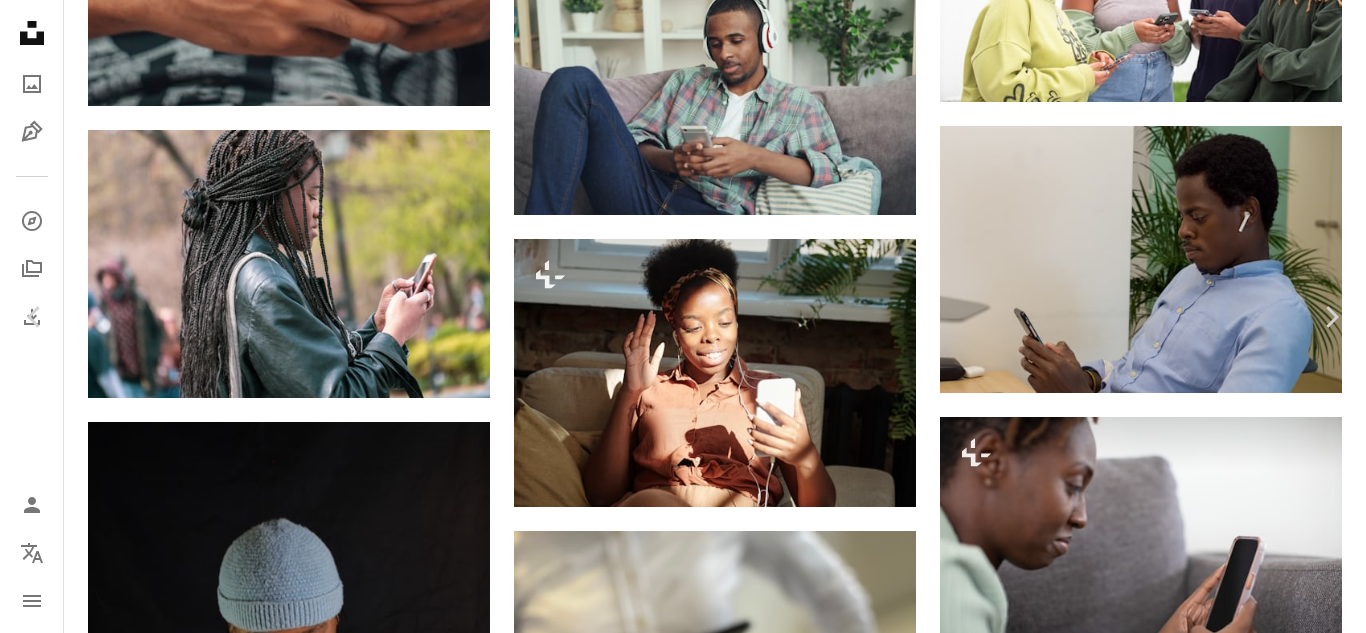 click at bounding box center (1071, 4791) 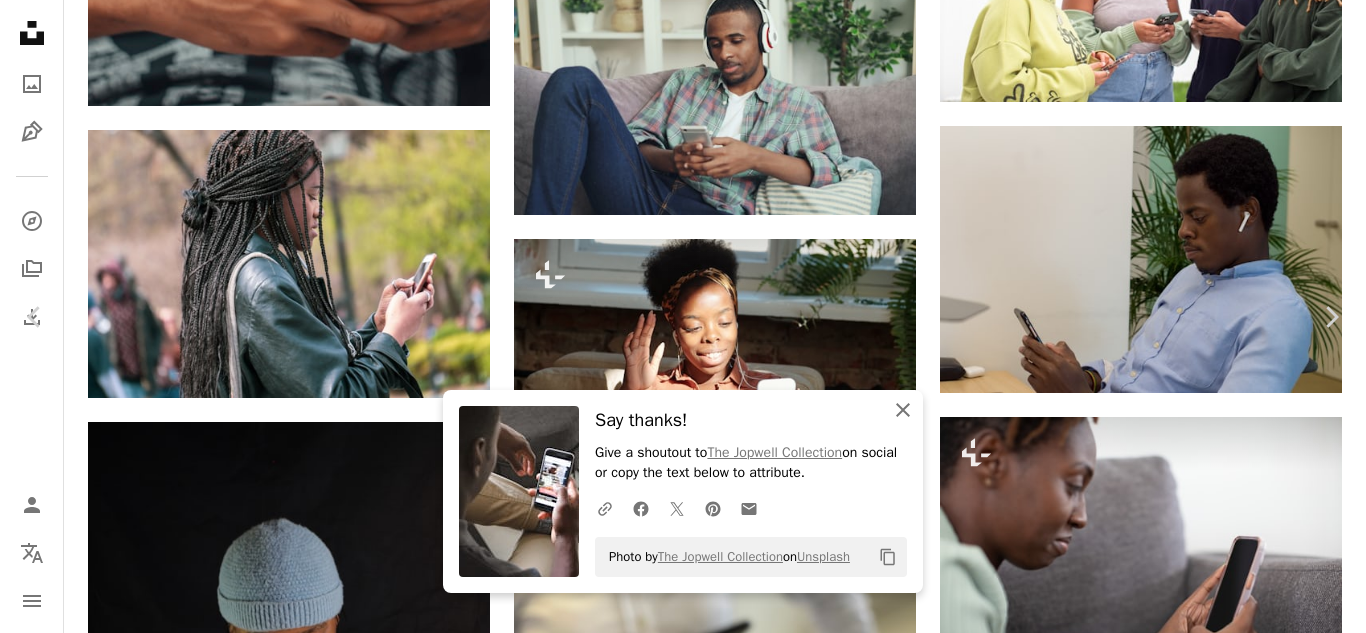 click on "An X shape" 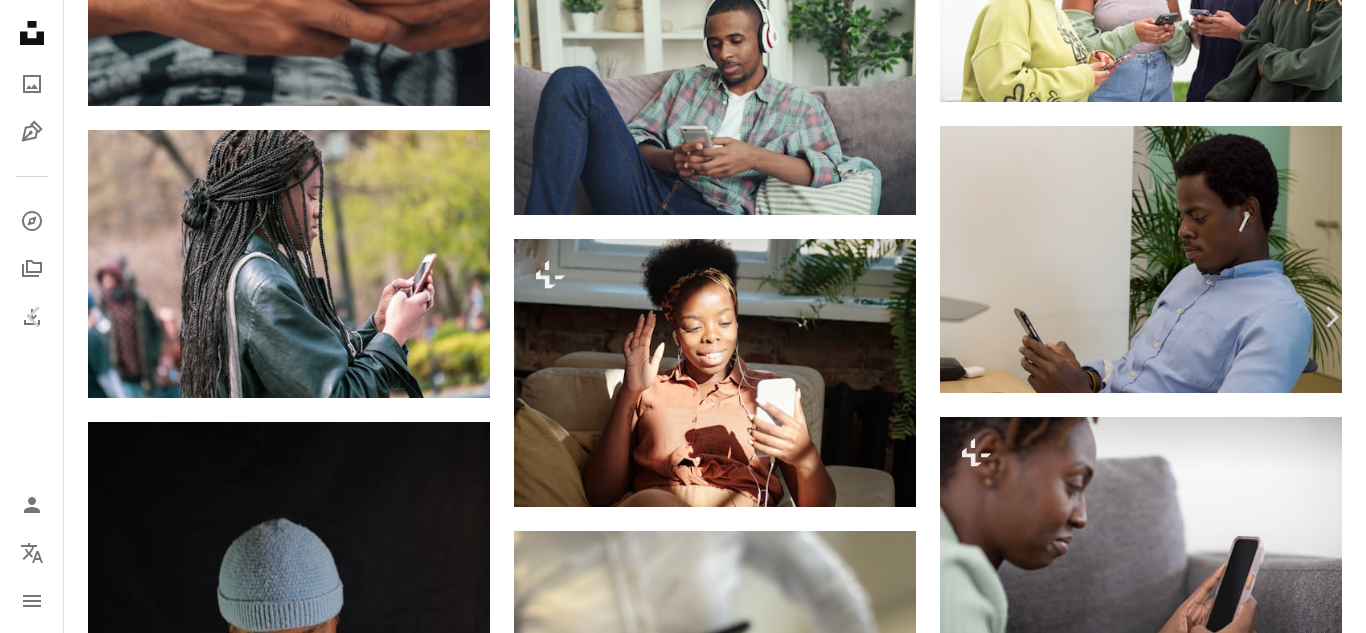 scroll, scrollTop: 1423, scrollLeft: 0, axis: vertical 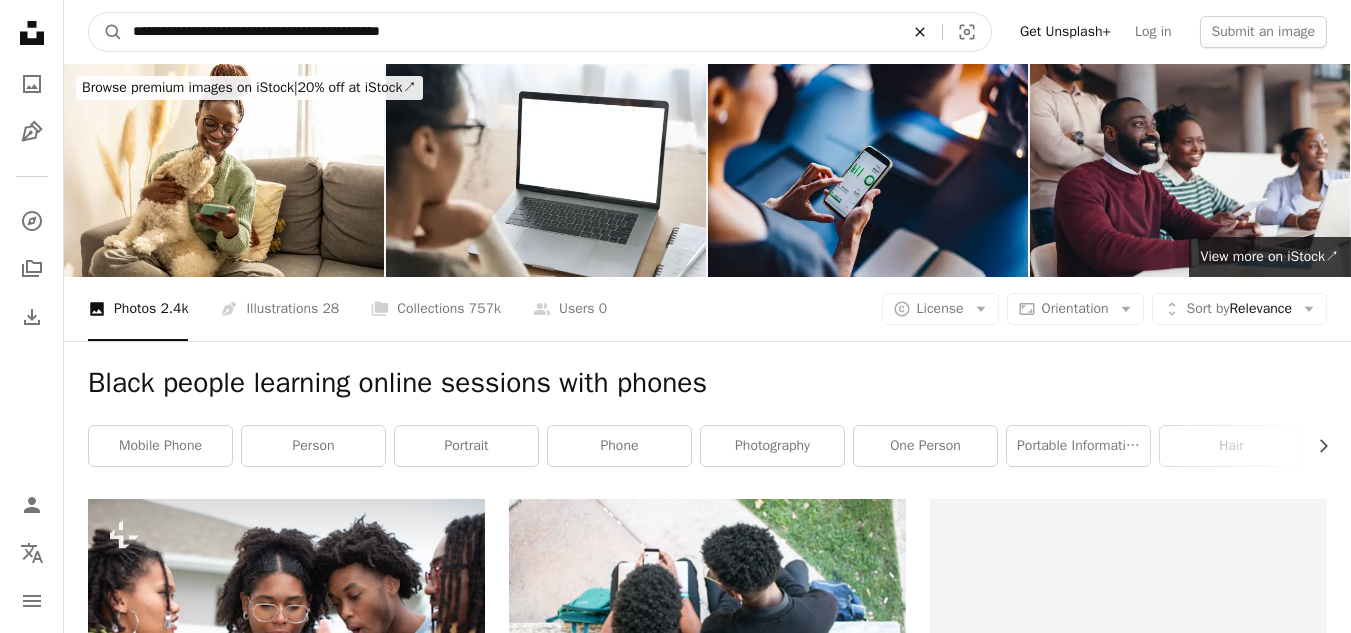 click on "An X shape" 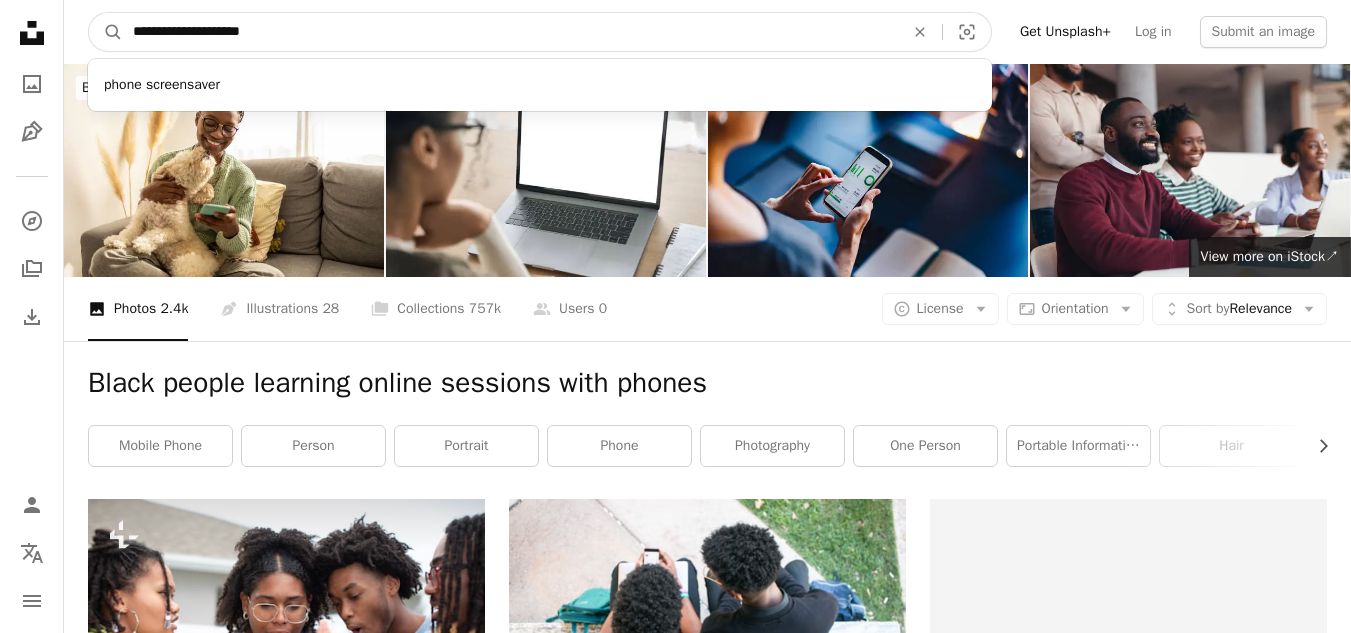 type on "**********" 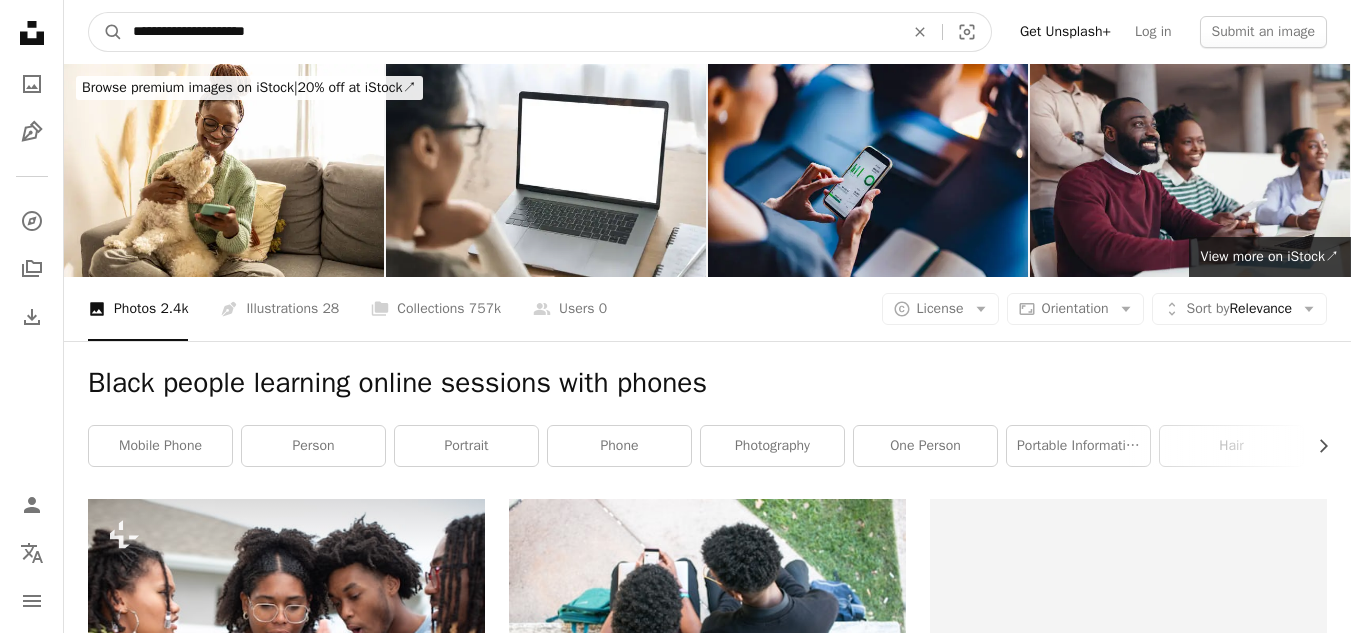 click on "A magnifying glass" at bounding box center (106, 32) 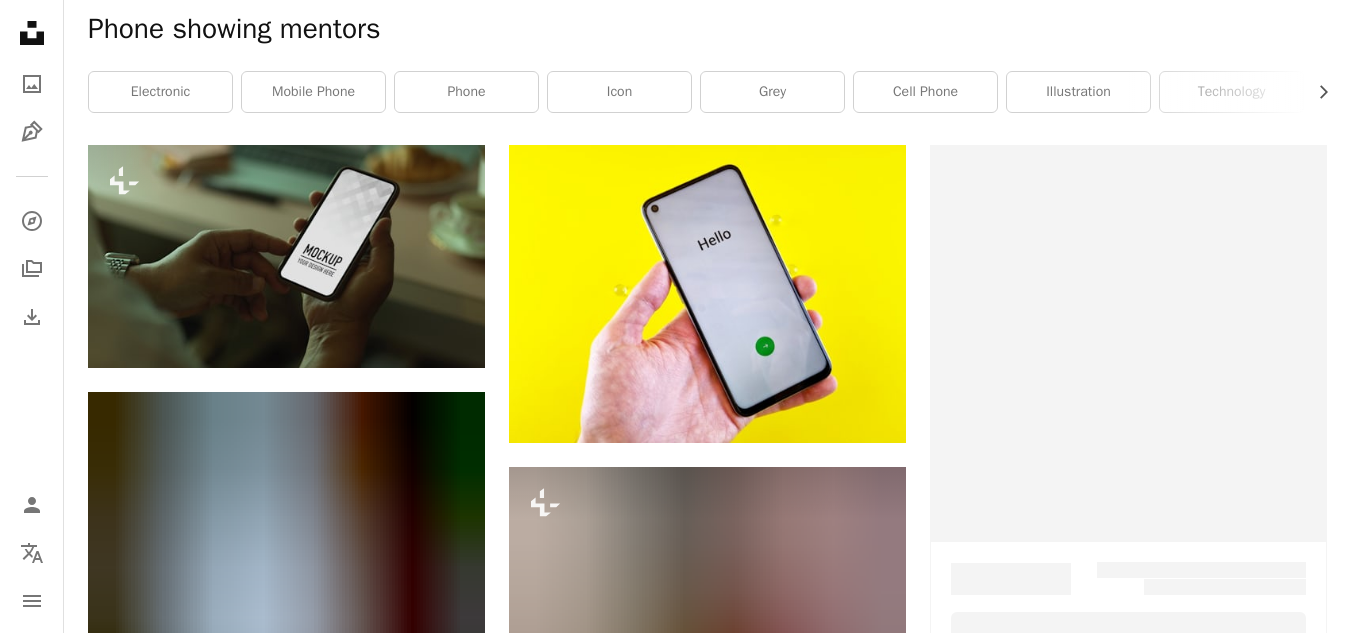 scroll, scrollTop: 0, scrollLeft: 0, axis: both 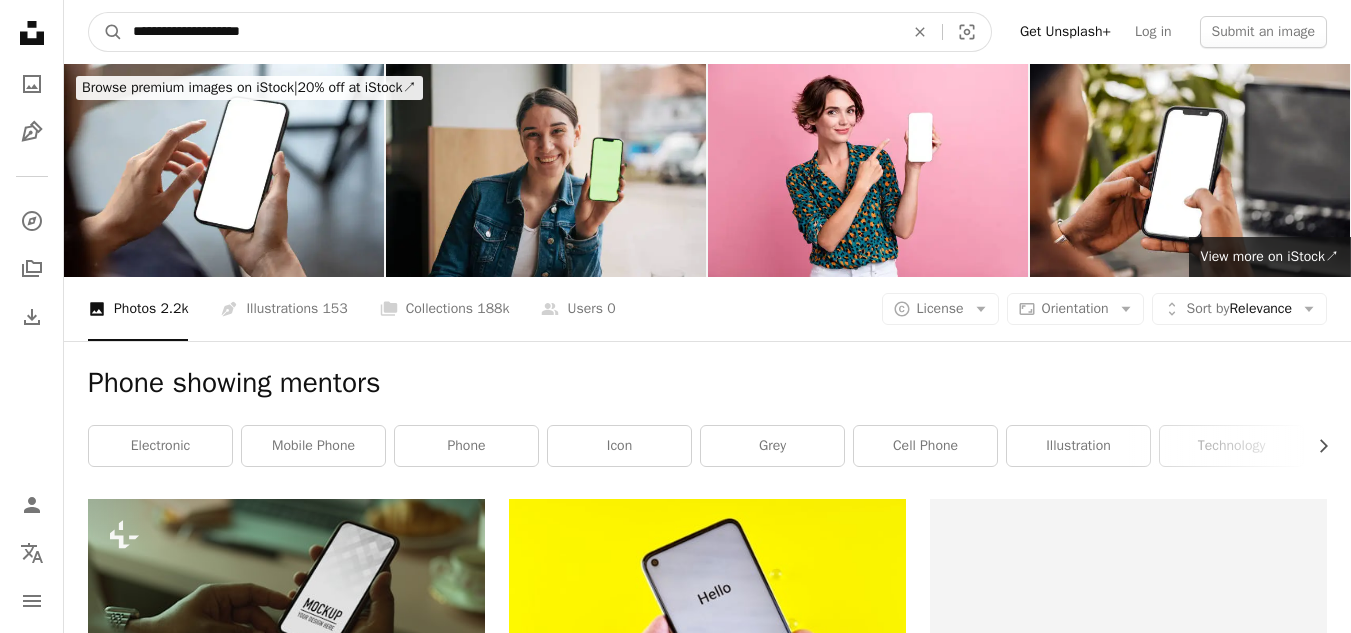 click on "**********" at bounding box center (510, 32) 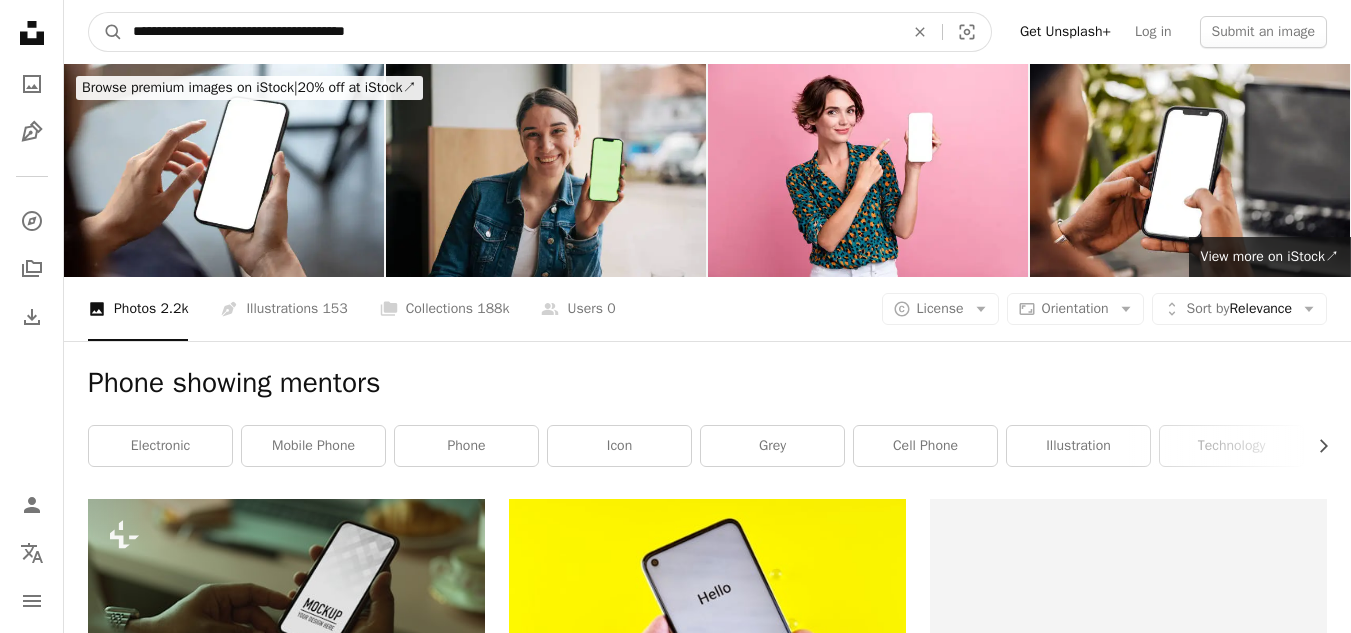 type on "**********" 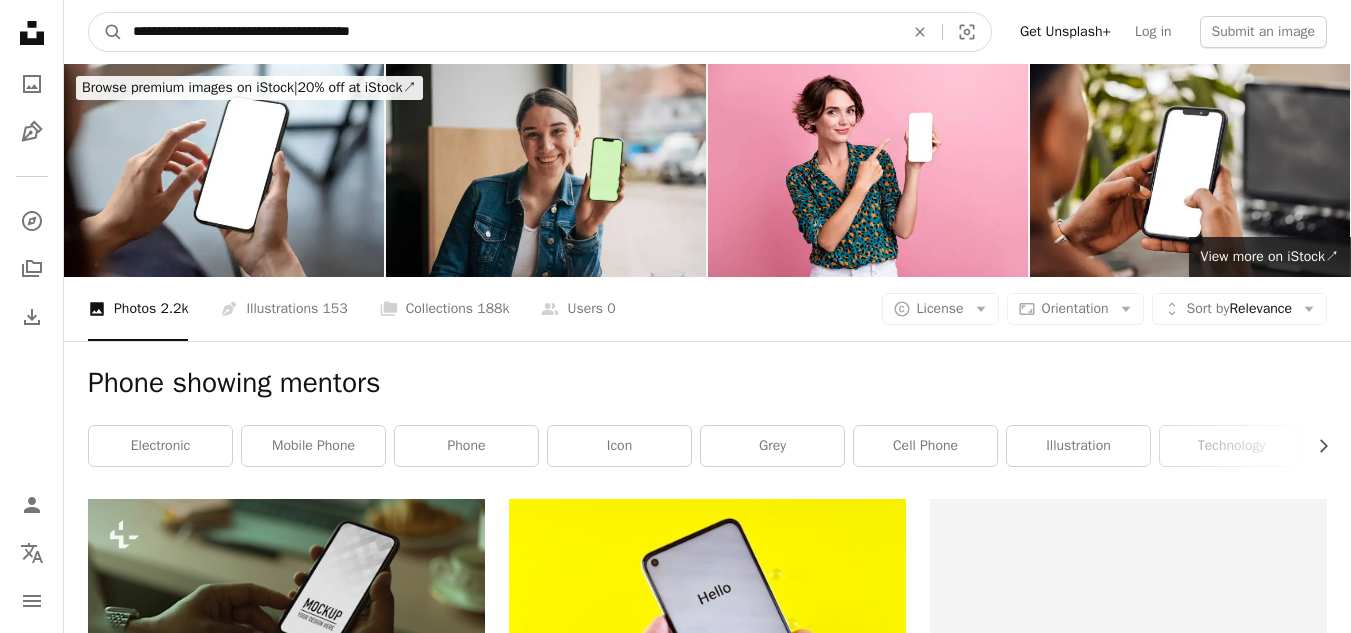 click on "A magnifying glass" at bounding box center (106, 32) 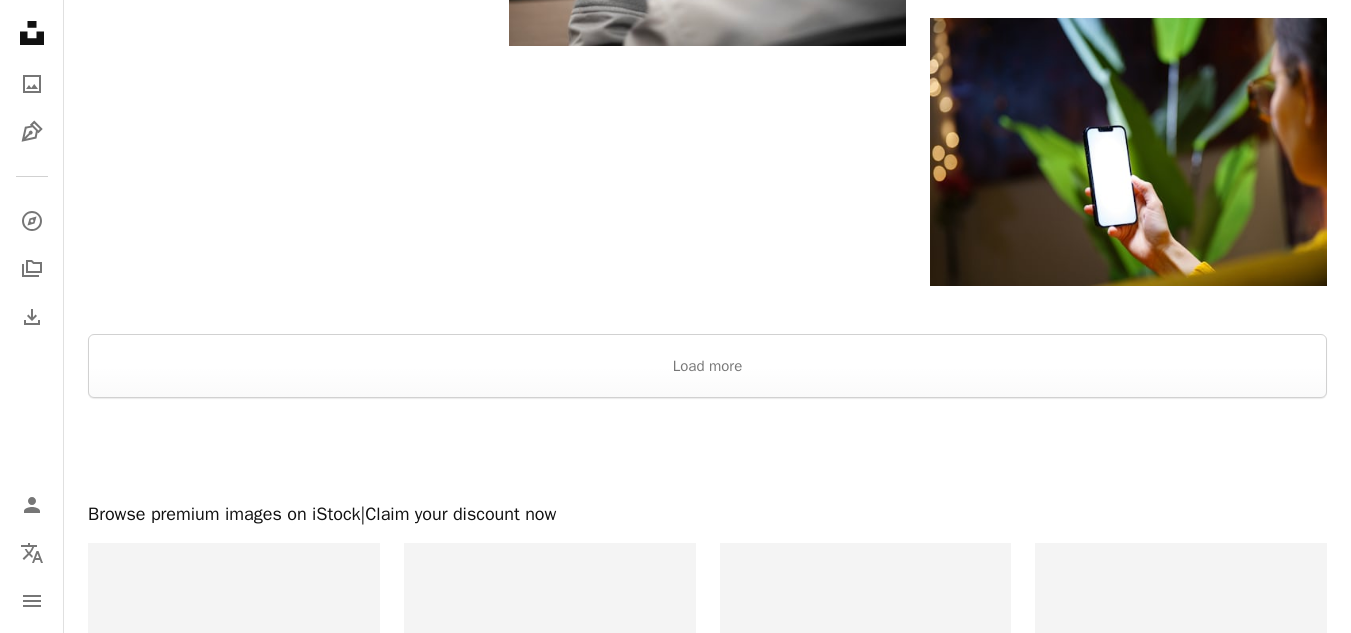 scroll, scrollTop: 2777, scrollLeft: 0, axis: vertical 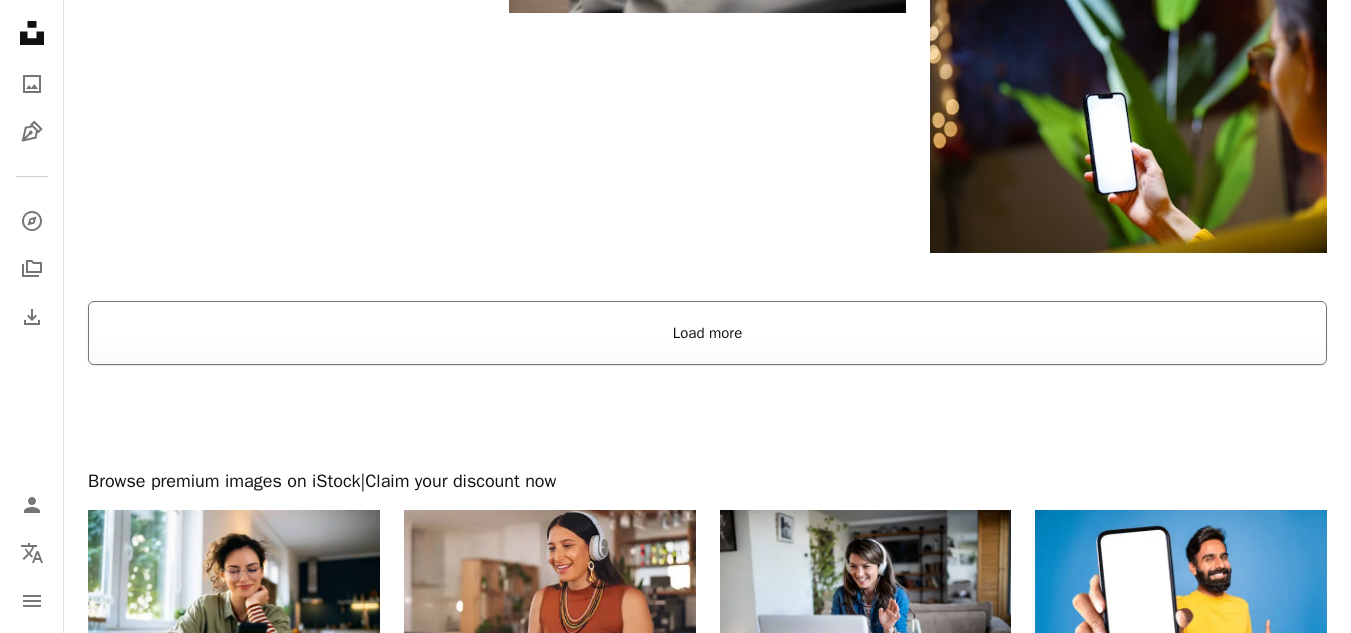 click on "Load more" at bounding box center (707, 333) 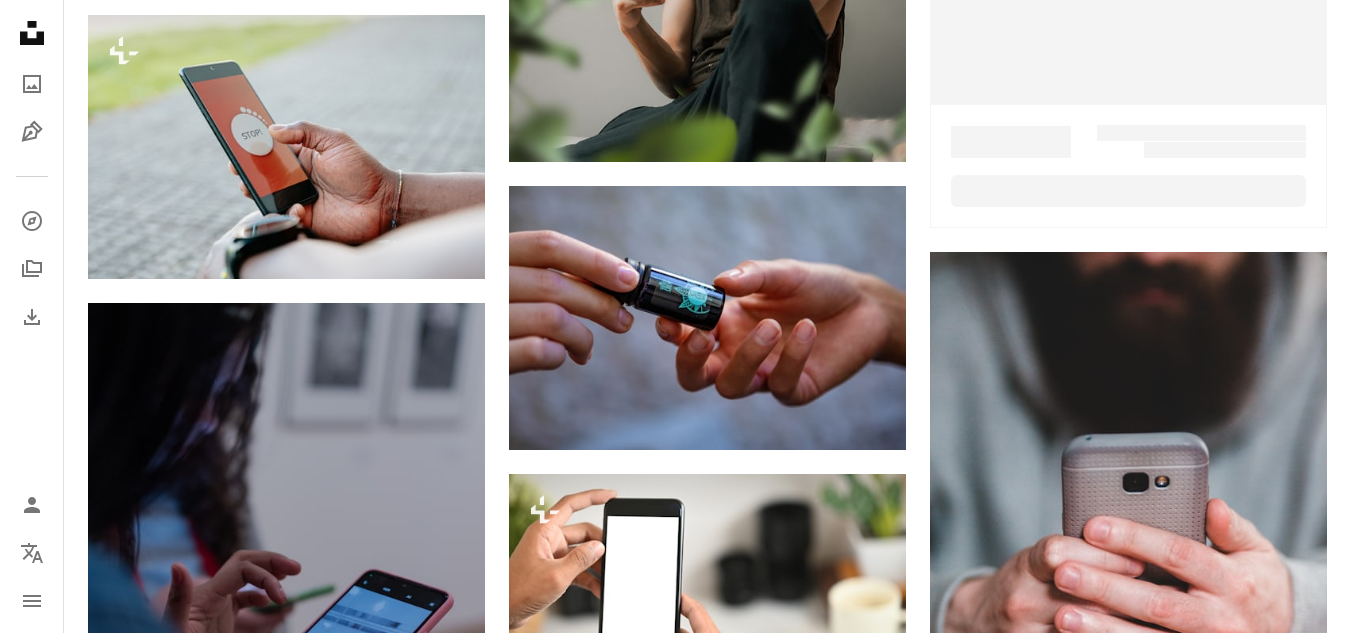 scroll, scrollTop: 7493, scrollLeft: 0, axis: vertical 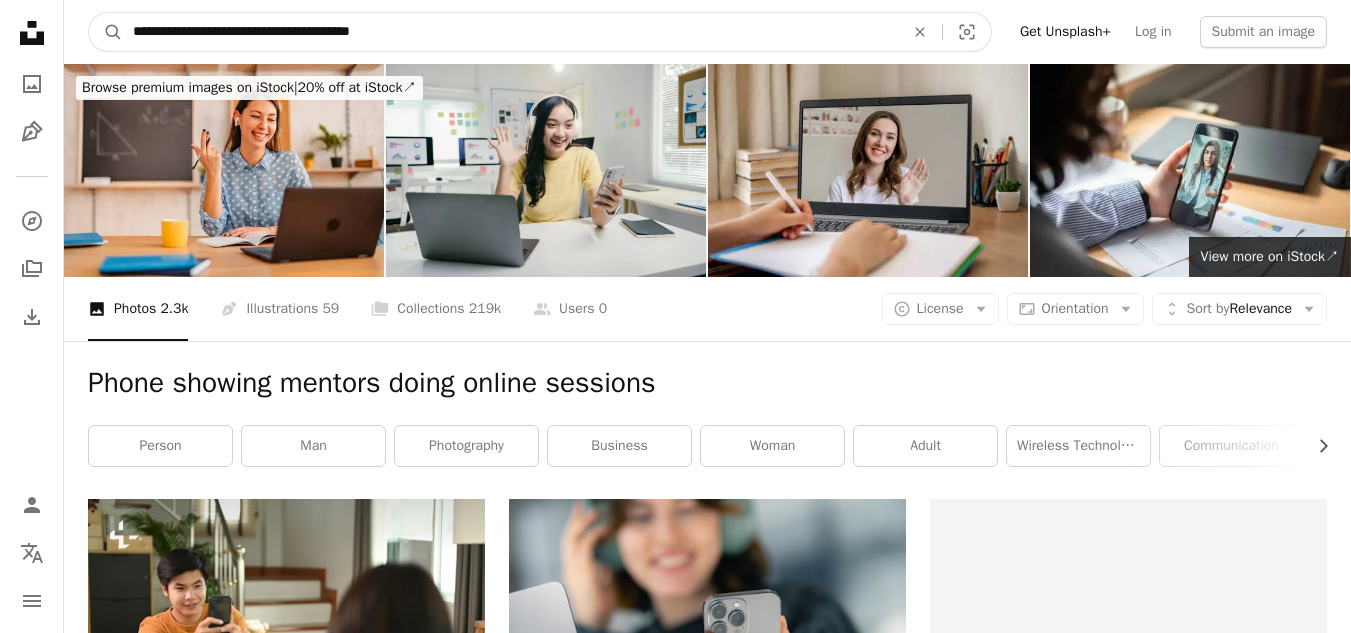 click on "**********" at bounding box center [510, 32] 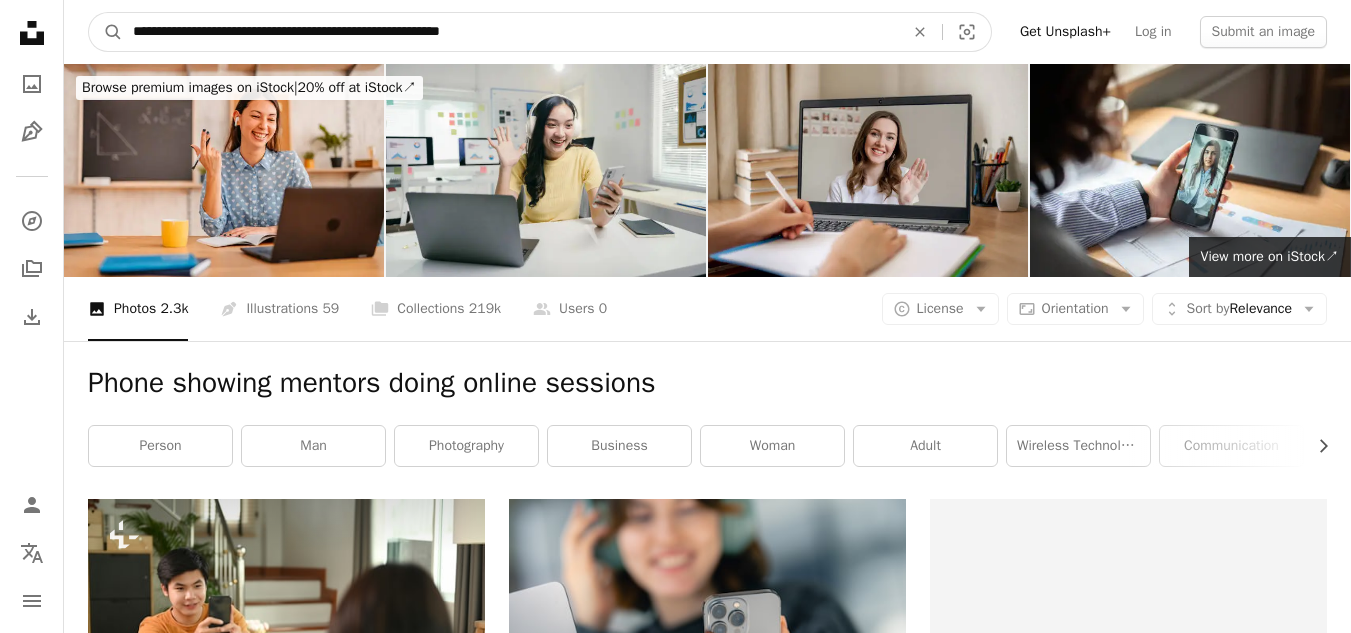 type on "**********" 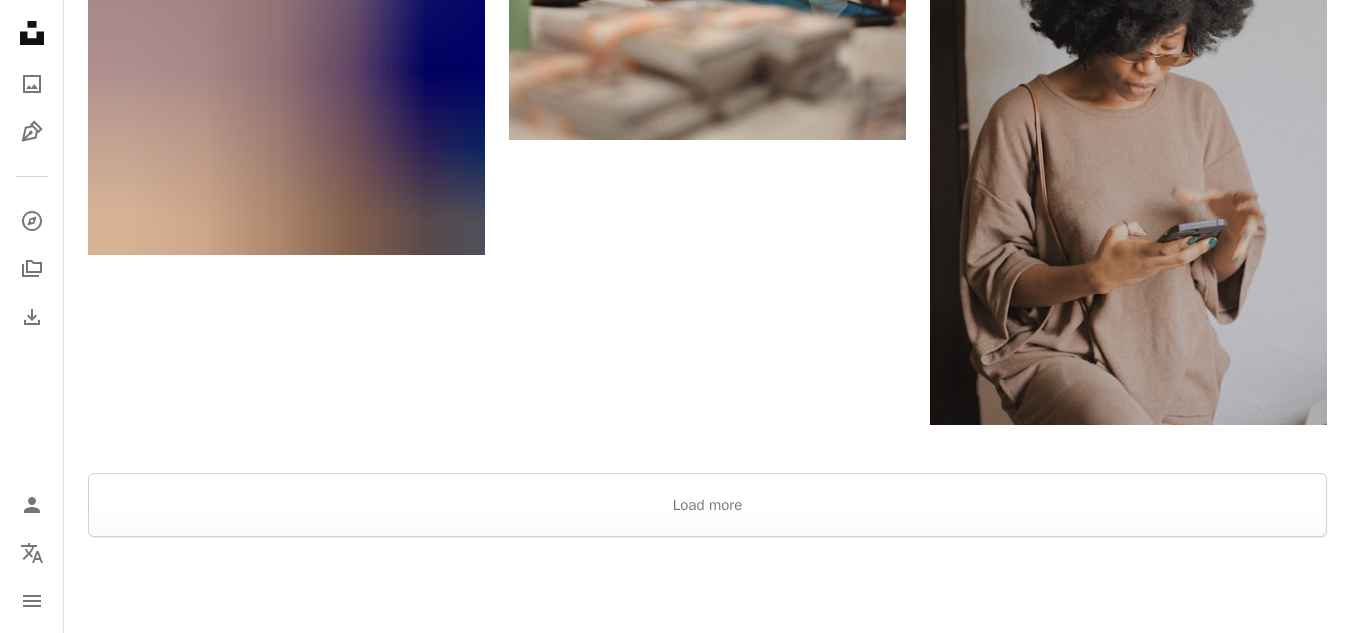 scroll, scrollTop: 3161, scrollLeft: 0, axis: vertical 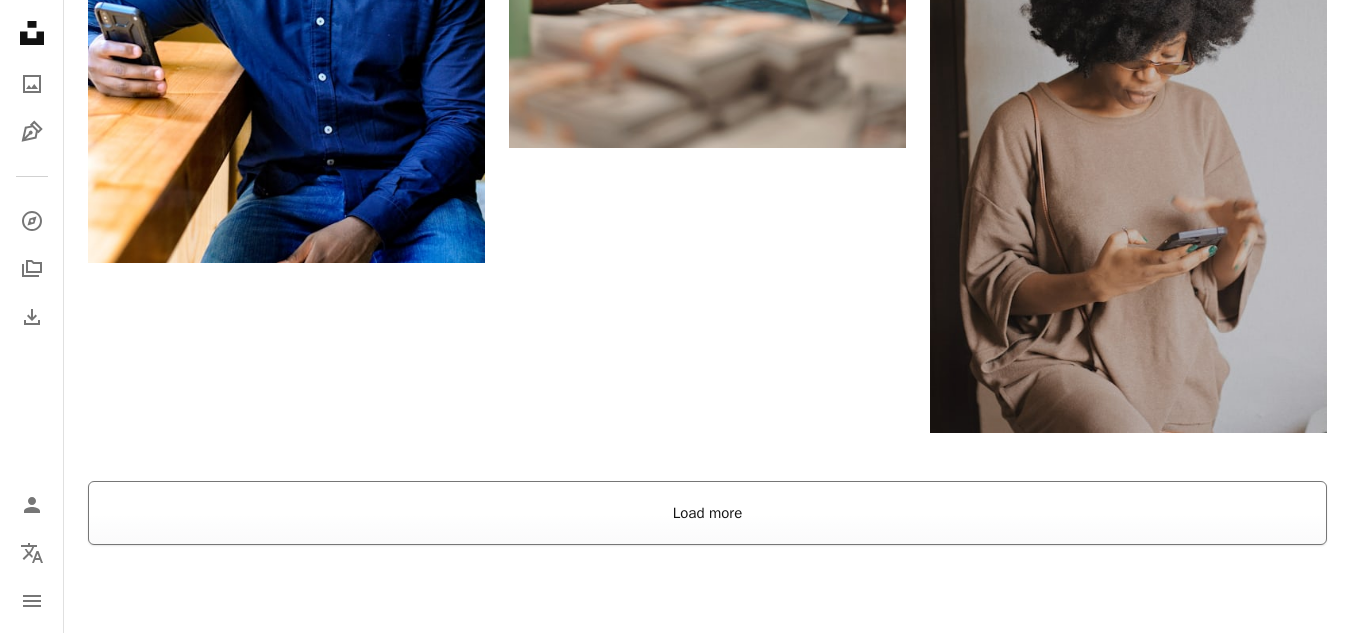 click on "Load more" at bounding box center [707, 513] 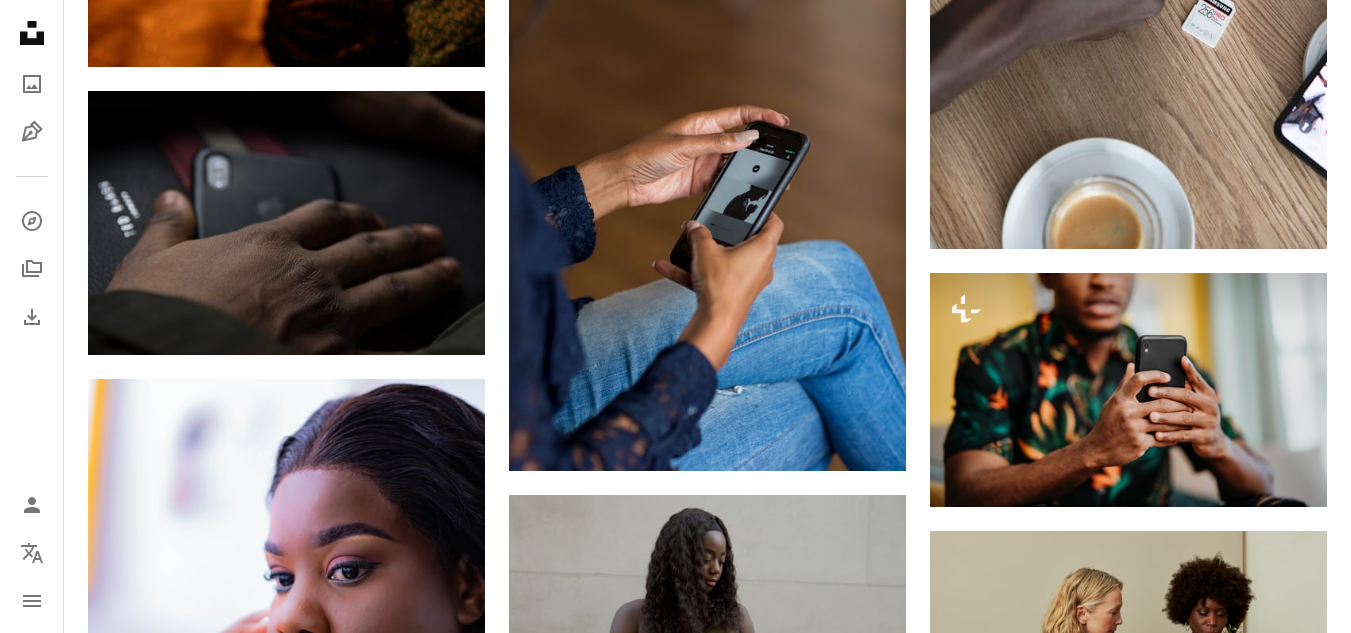 scroll, scrollTop: 7091, scrollLeft: 0, axis: vertical 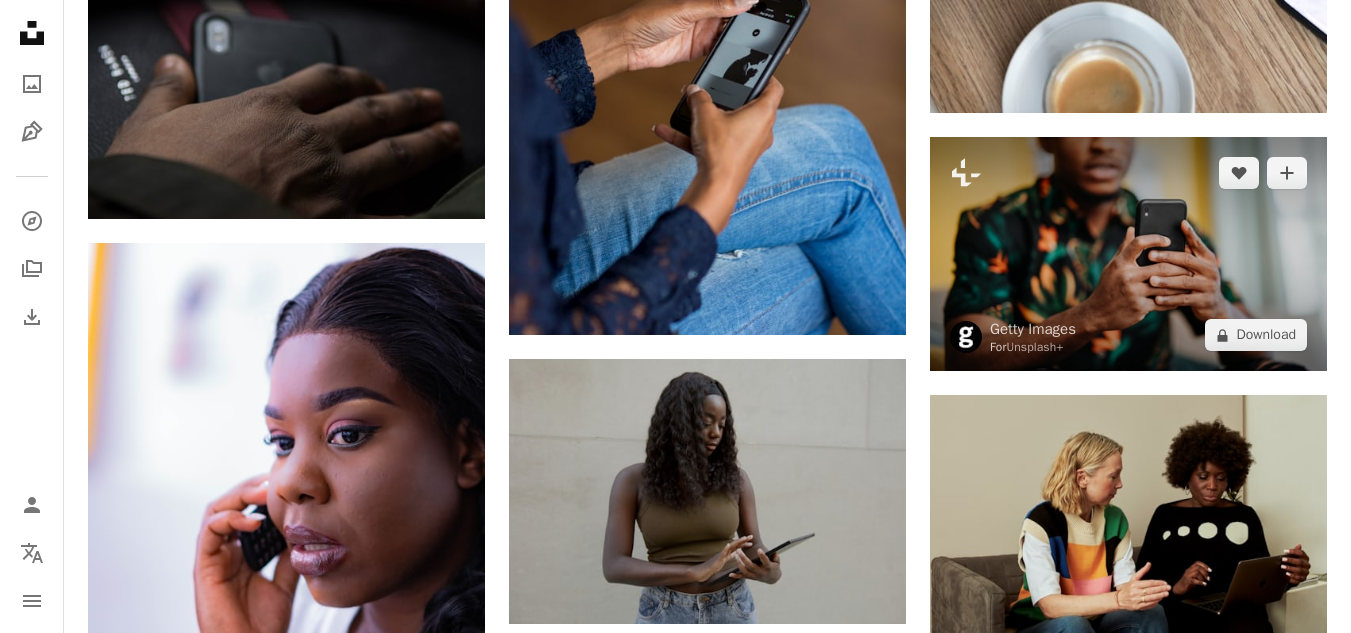 click at bounding box center (1128, 254) 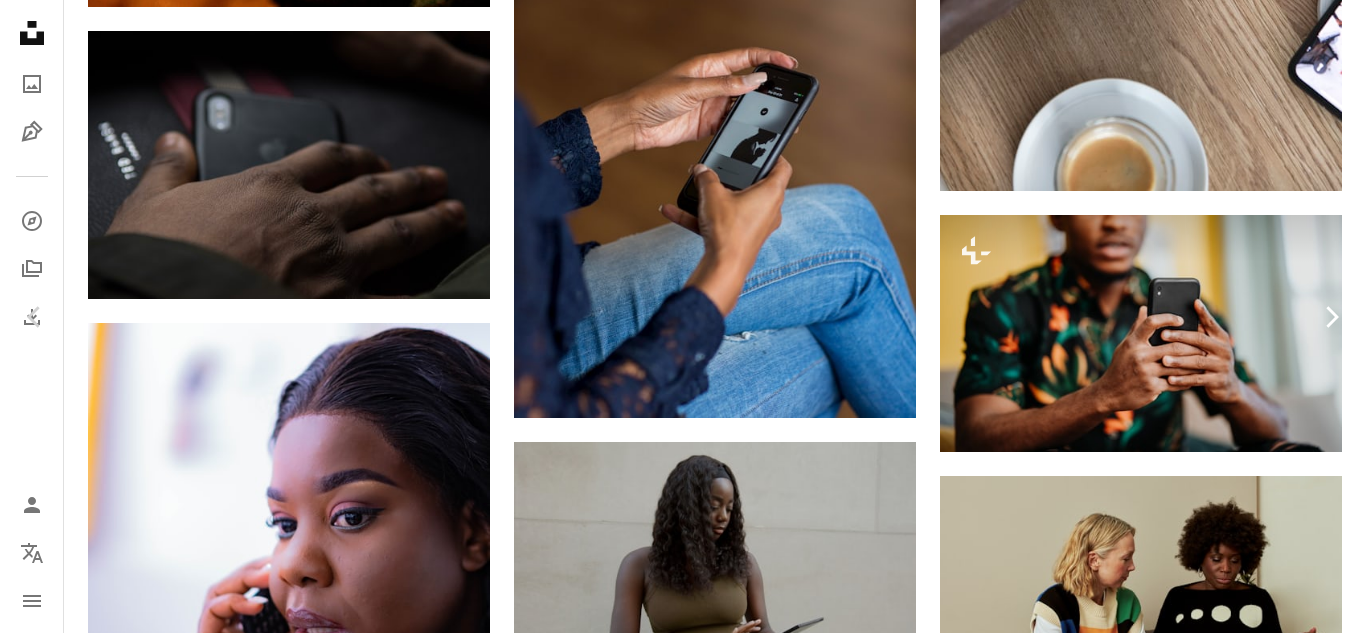 click on "Chevron right" at bounding box center [1331, 317] 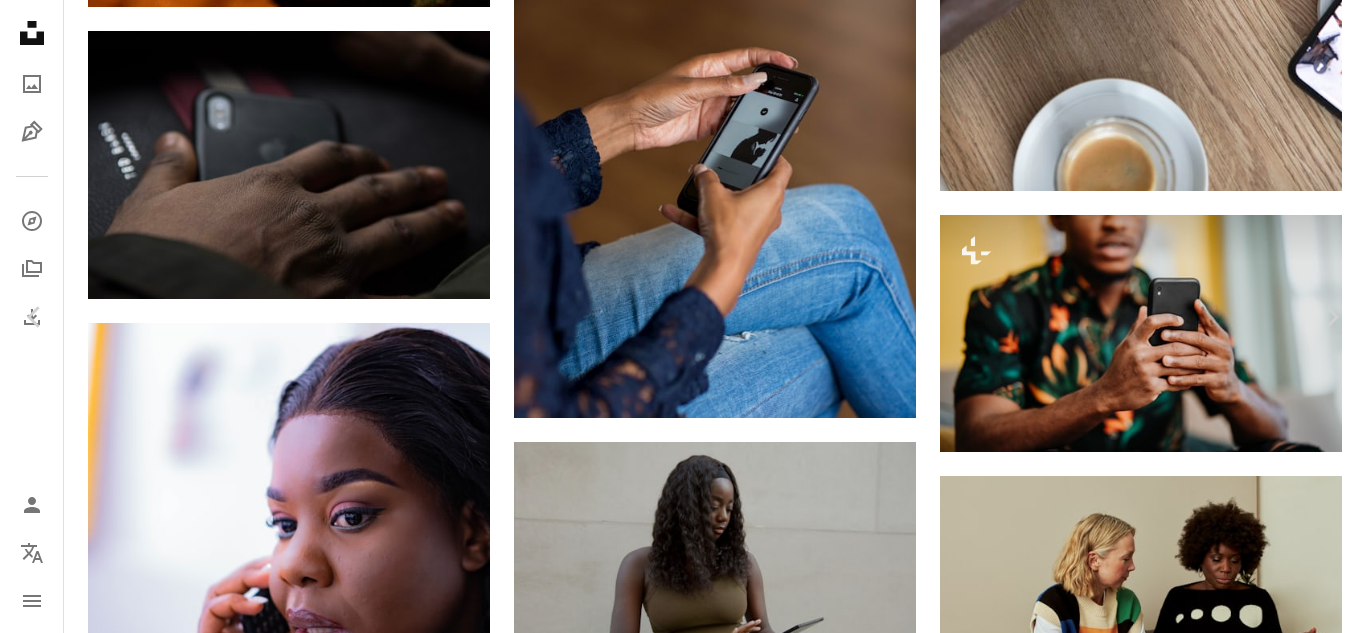 click on "An X shape Chevron left Chevron right [FIRST] [LAST] [EMAIL] A heart A plus sign Download free Chevron down Zoom in ––– –– – ––– –––– –––– ––– –– – ––– –––– –––– ––– –– – ––– –––– –––– A forward-right arrow Share Info icon Info More Actions makeup pele negra, ao Telefone ––– – ––– – – –– – ––––. ––– ––– –––– –––– ––– ––– – –––– –––– ––– ––– –––– –––– Browse premium related images on iStock | Save 20% with code UNSPLASH20 Related images" at bounding box center (683, 5442) 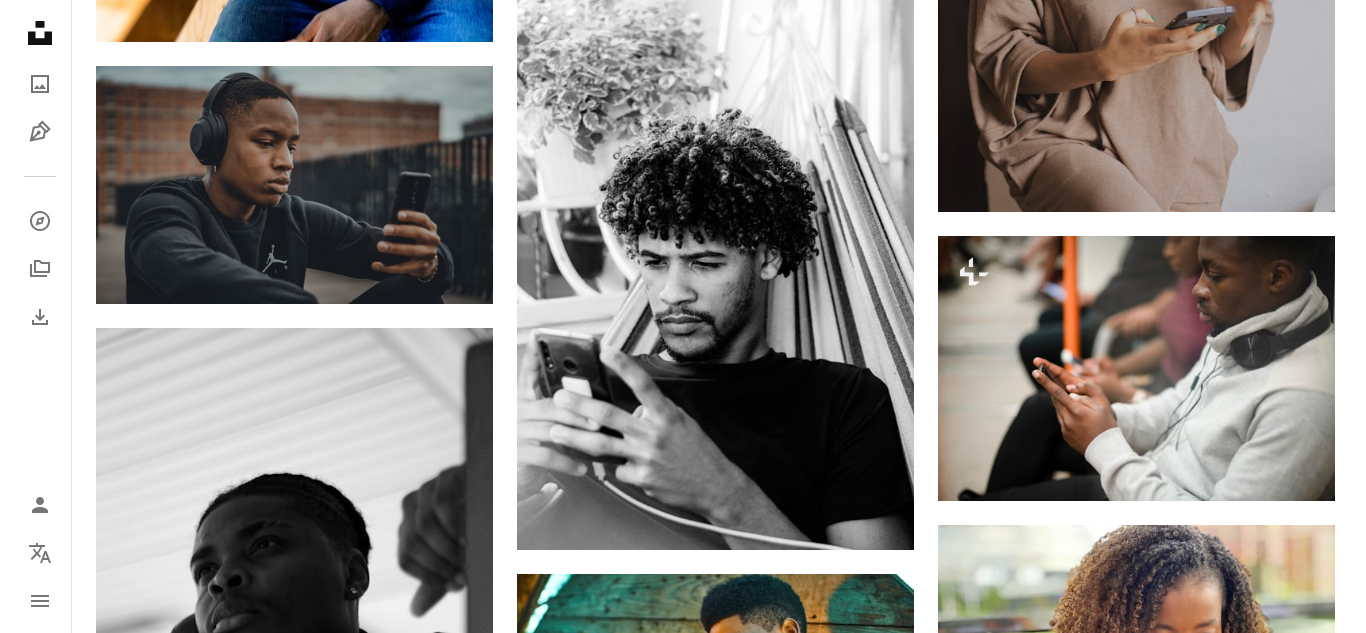 scroll, scrollTop: 7091, scrollLeft: 0, axis: vertical 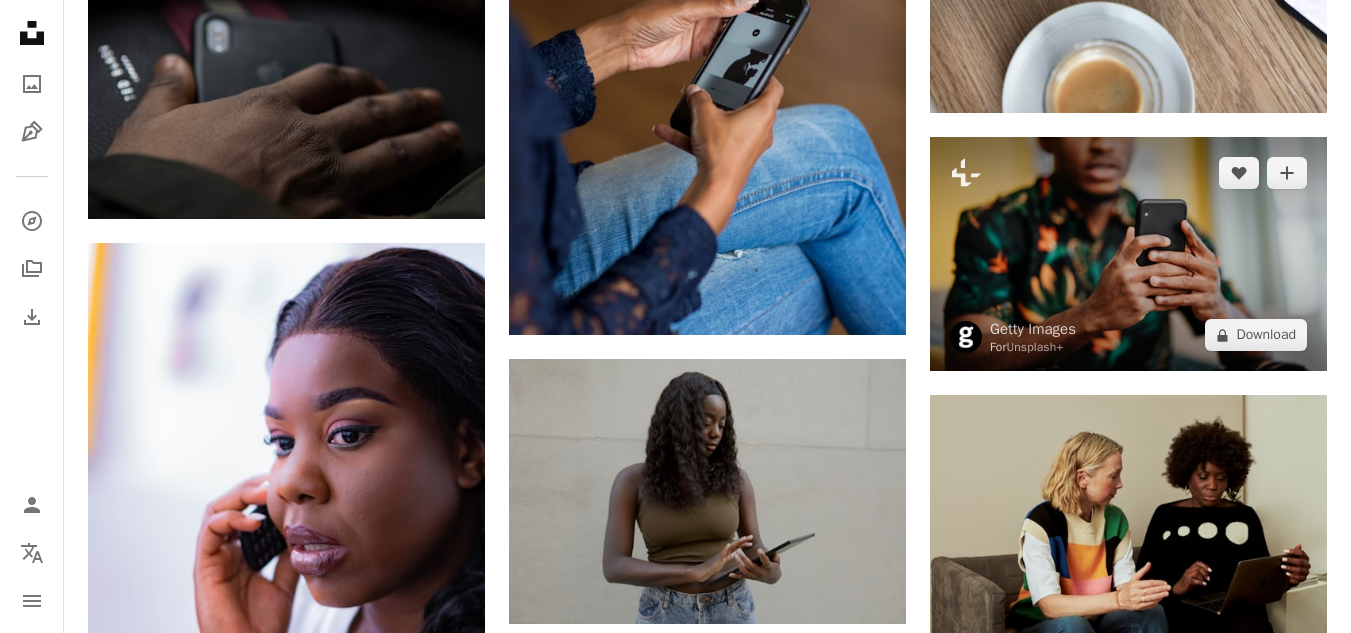 click at bounding box center [1128, 254] 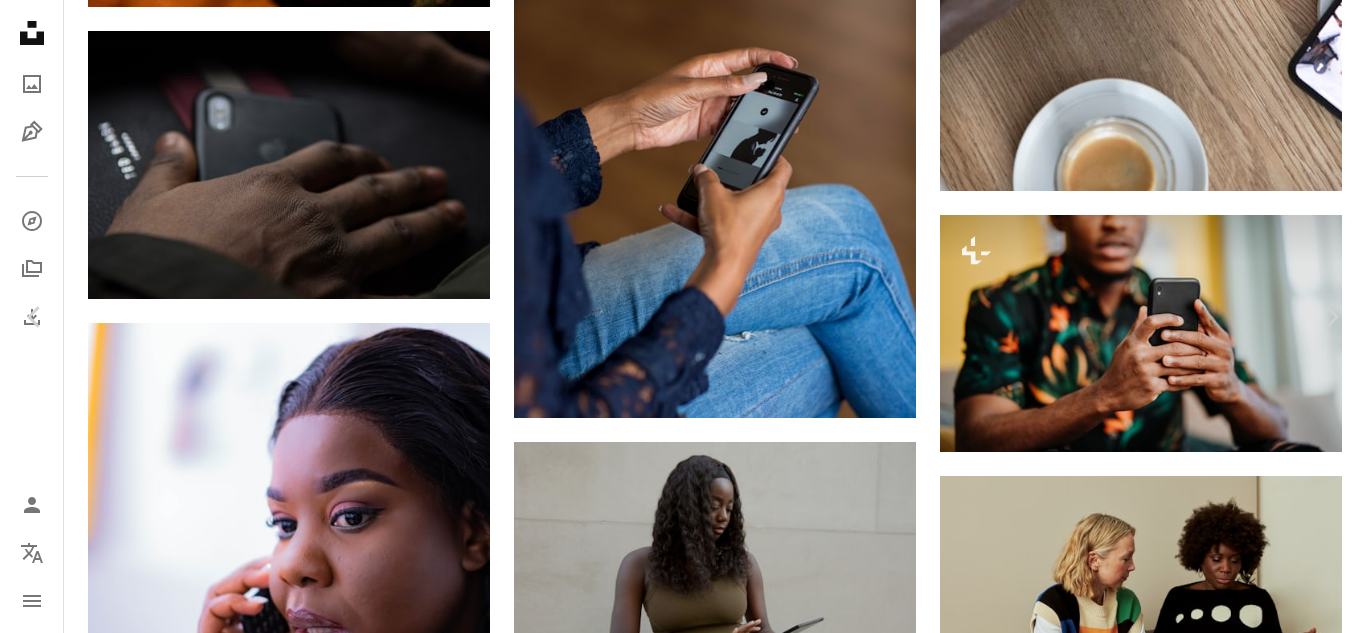 scroll, scrollTop: 1153, scrollLeft: 0, axis: vertical 